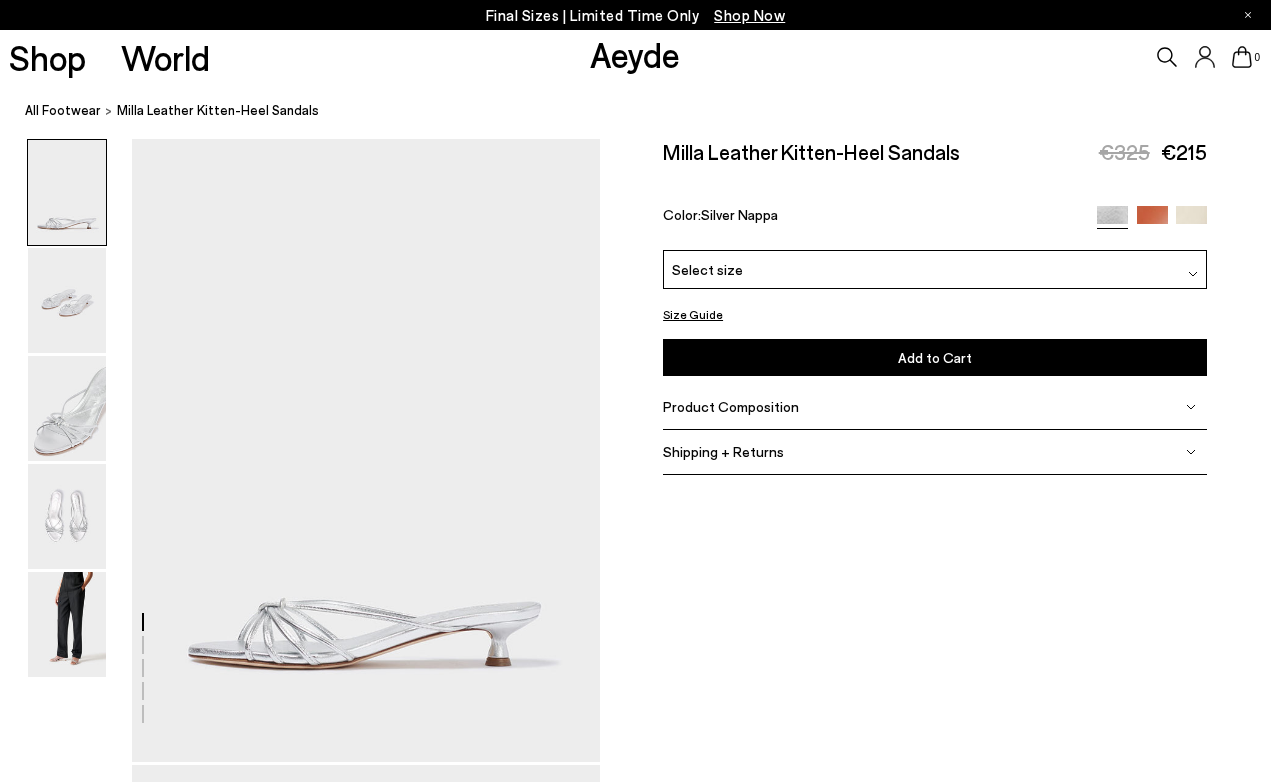 scroll, scrollTop: 0, scrollLeft: 0, axis: both 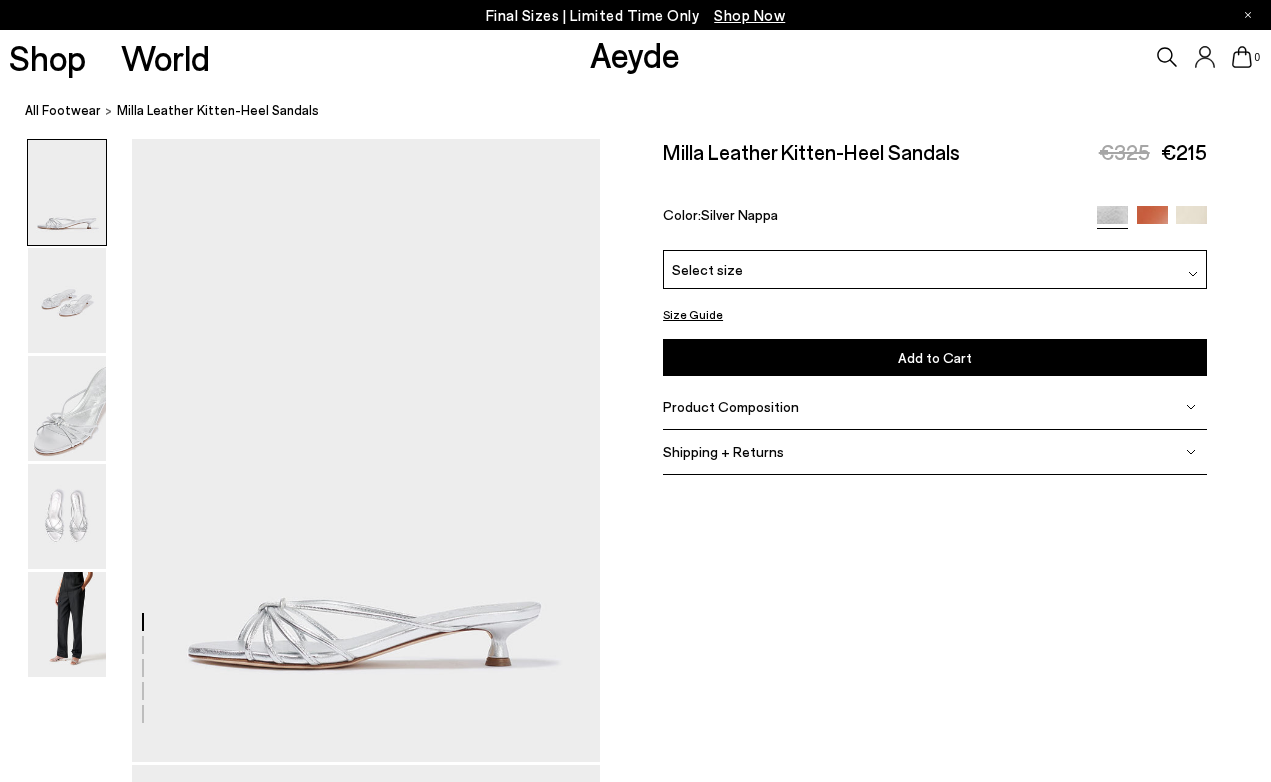 click on "Select size" at bounding box center [707, 269] 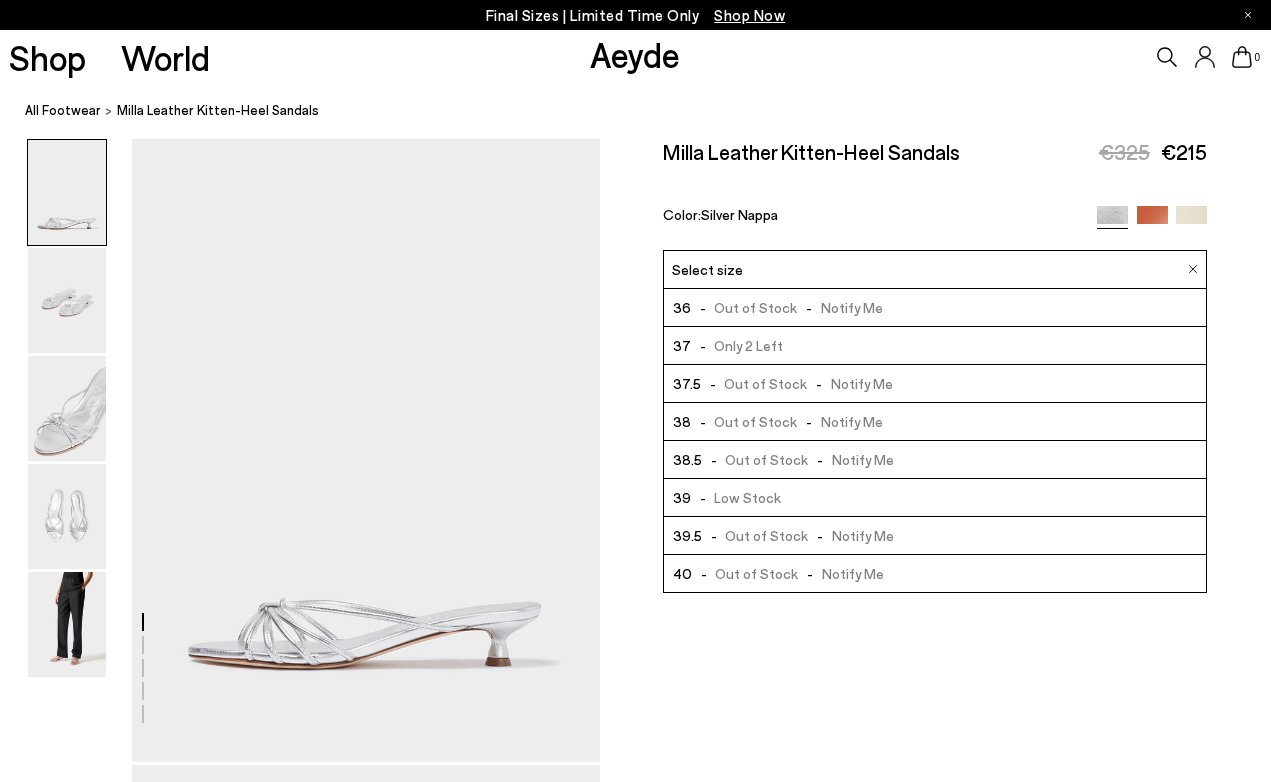 click on "- Out of Stock - Notify Me" at bounding box center [787, 421] 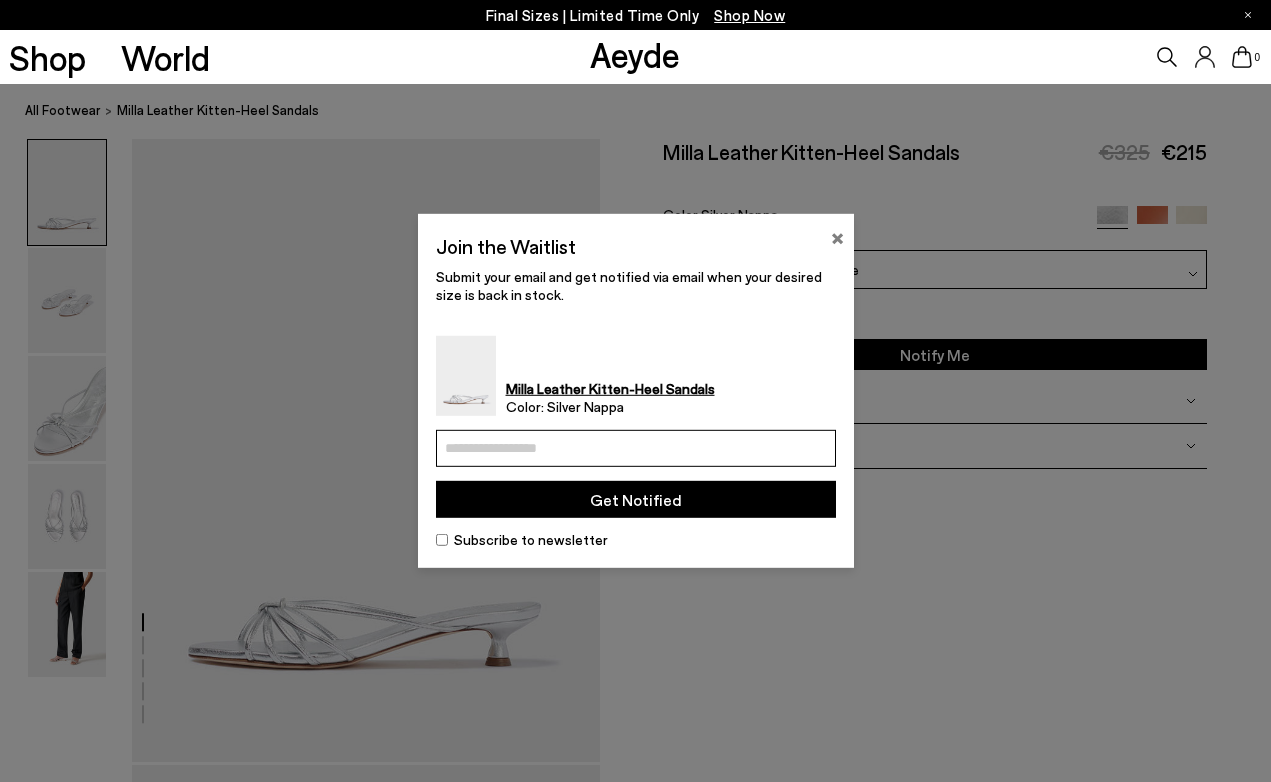 click on "×" at bounding box center (837, 236) 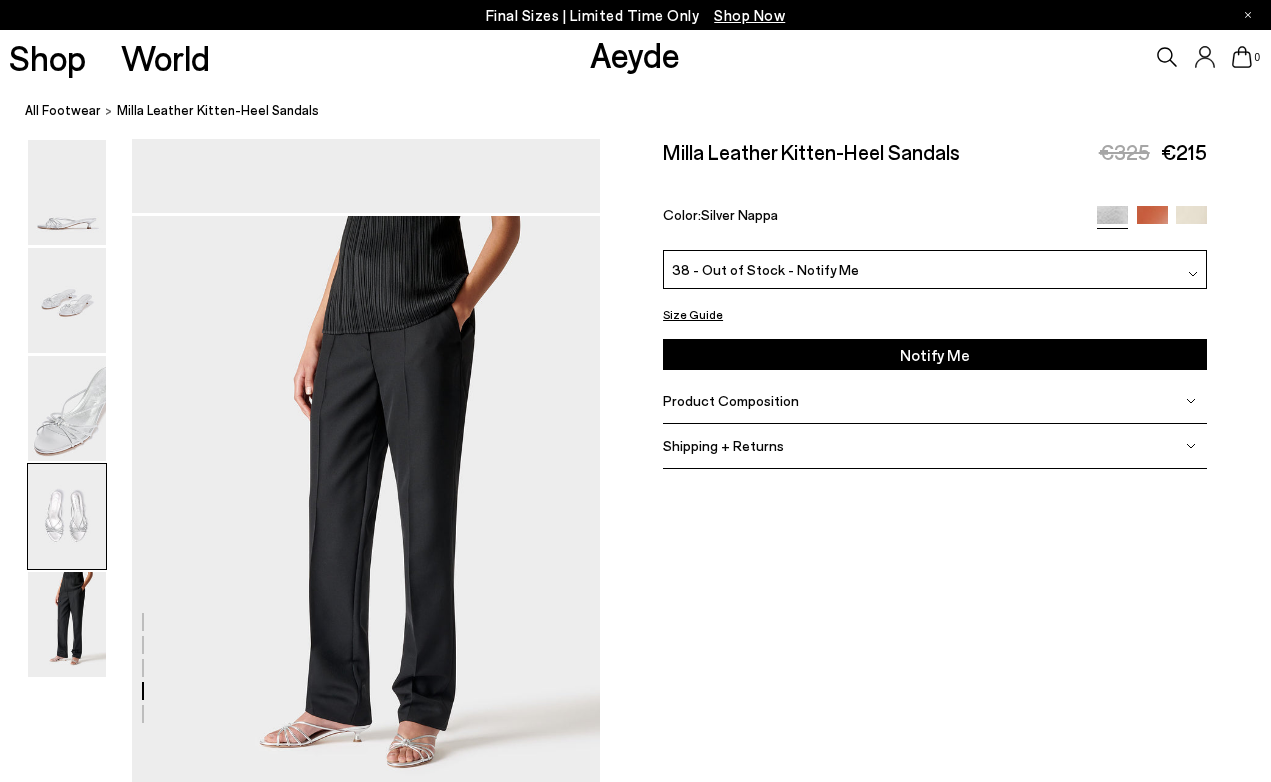 scroll, scrollTop: 2261, scrollLeft: 0, axis: vertical 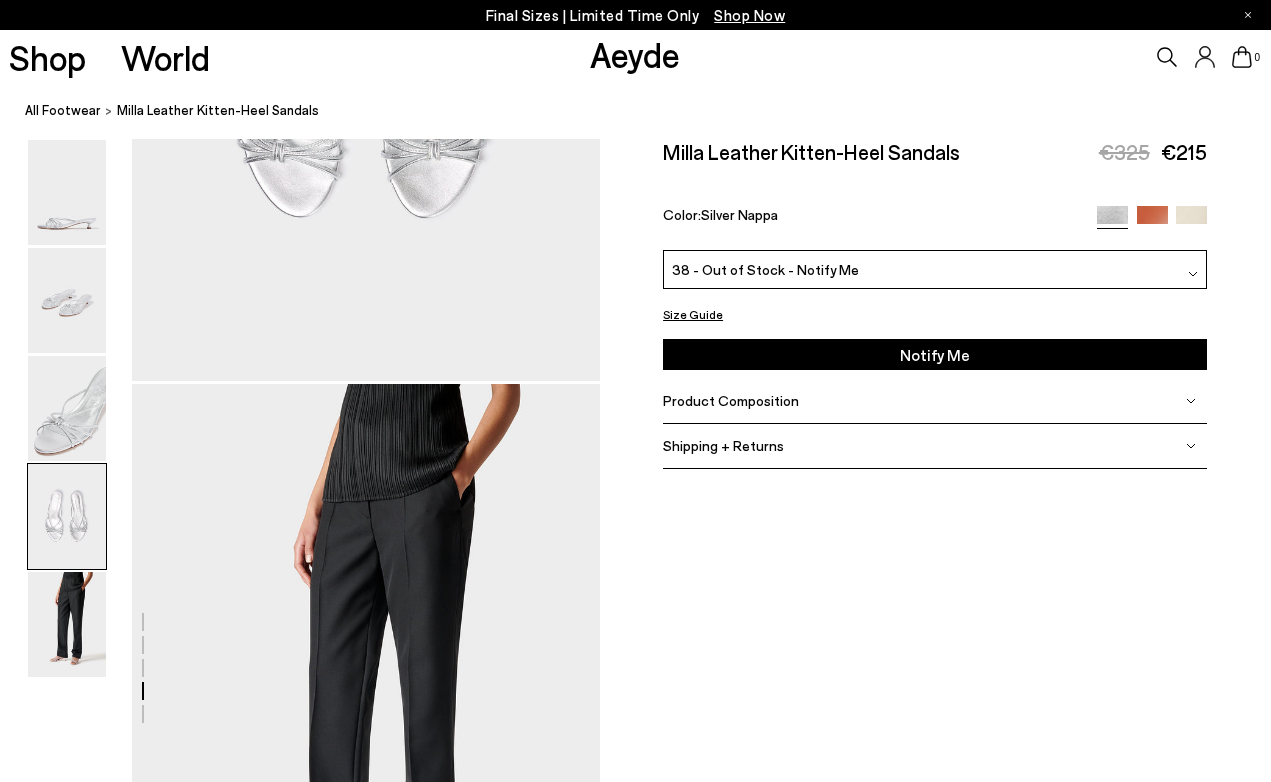 click on "38  -  Out of Stock  -  Notify Me" at bounding box center [935, 269] 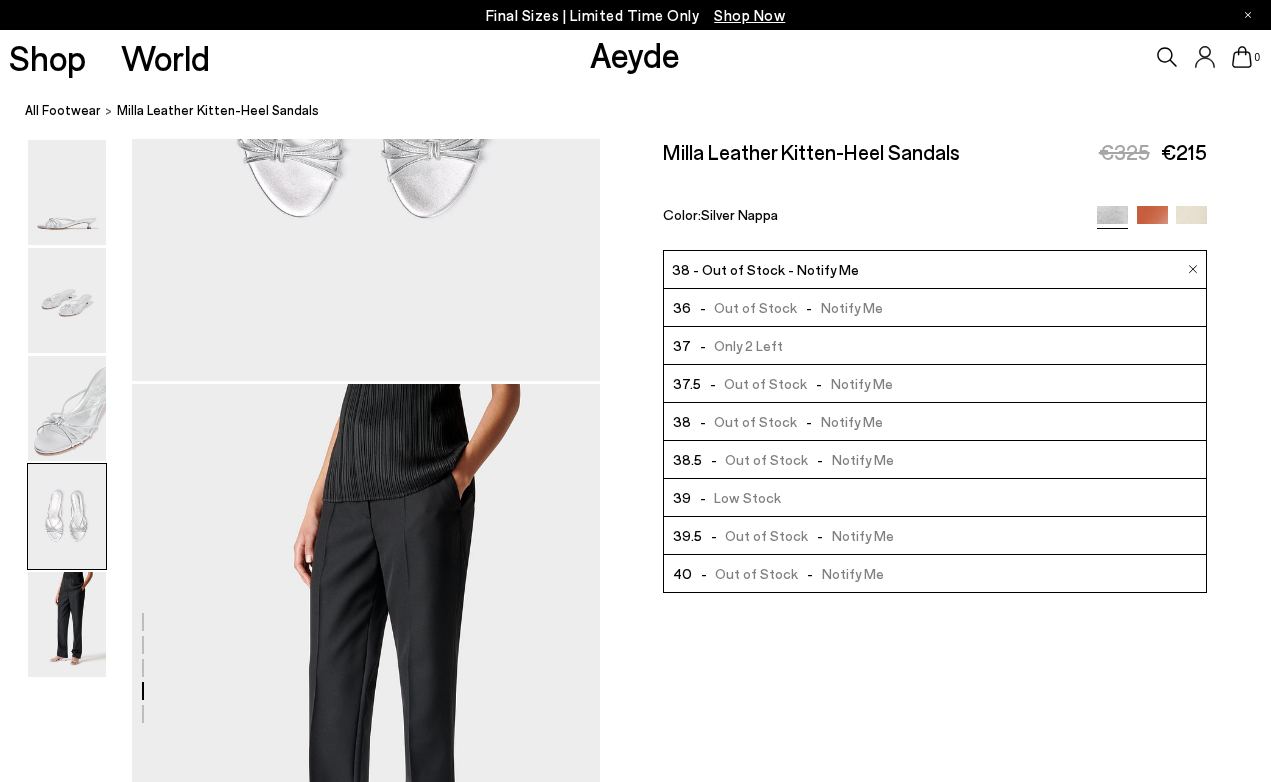 click on "Milla Leather Kitten-Heel Sandals
€325
€215
Color:  Silver Nappa" at bounding box center [935, 194] 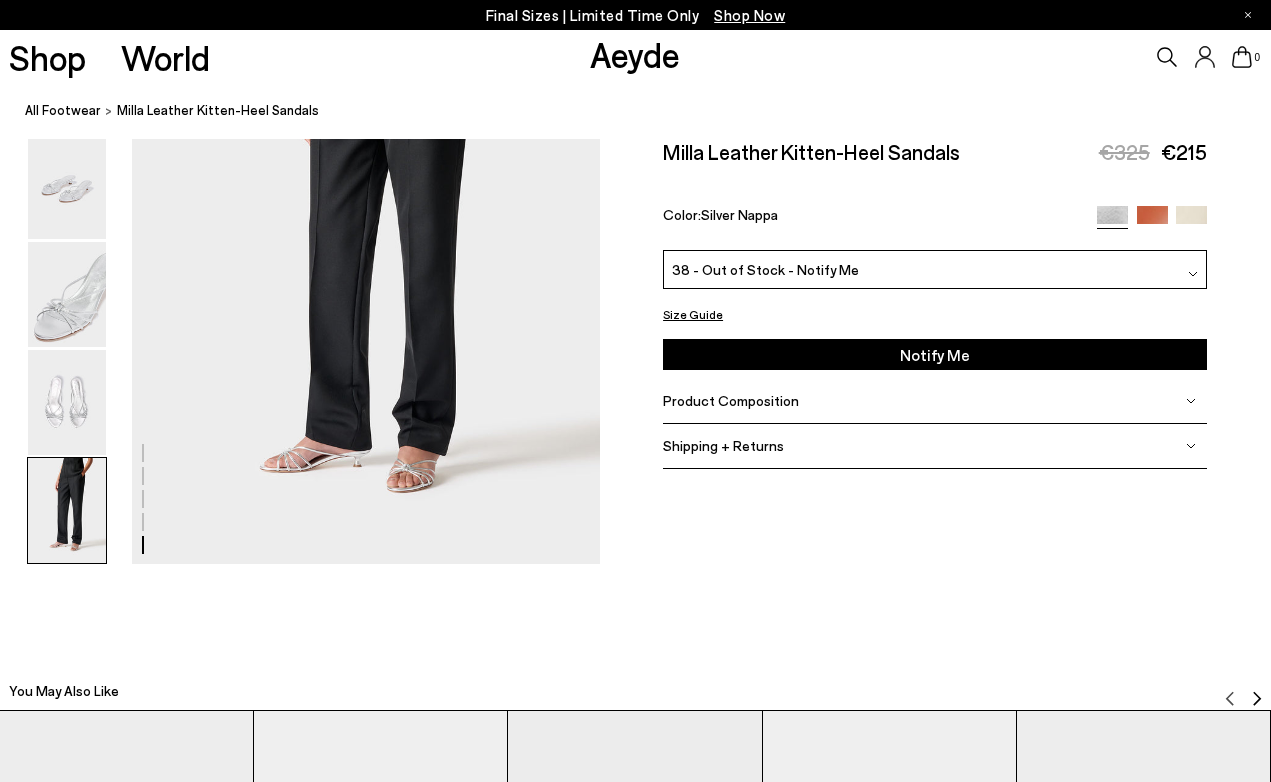 scroll, scrollTop: 2690, scrollLeft: 2, axis: both 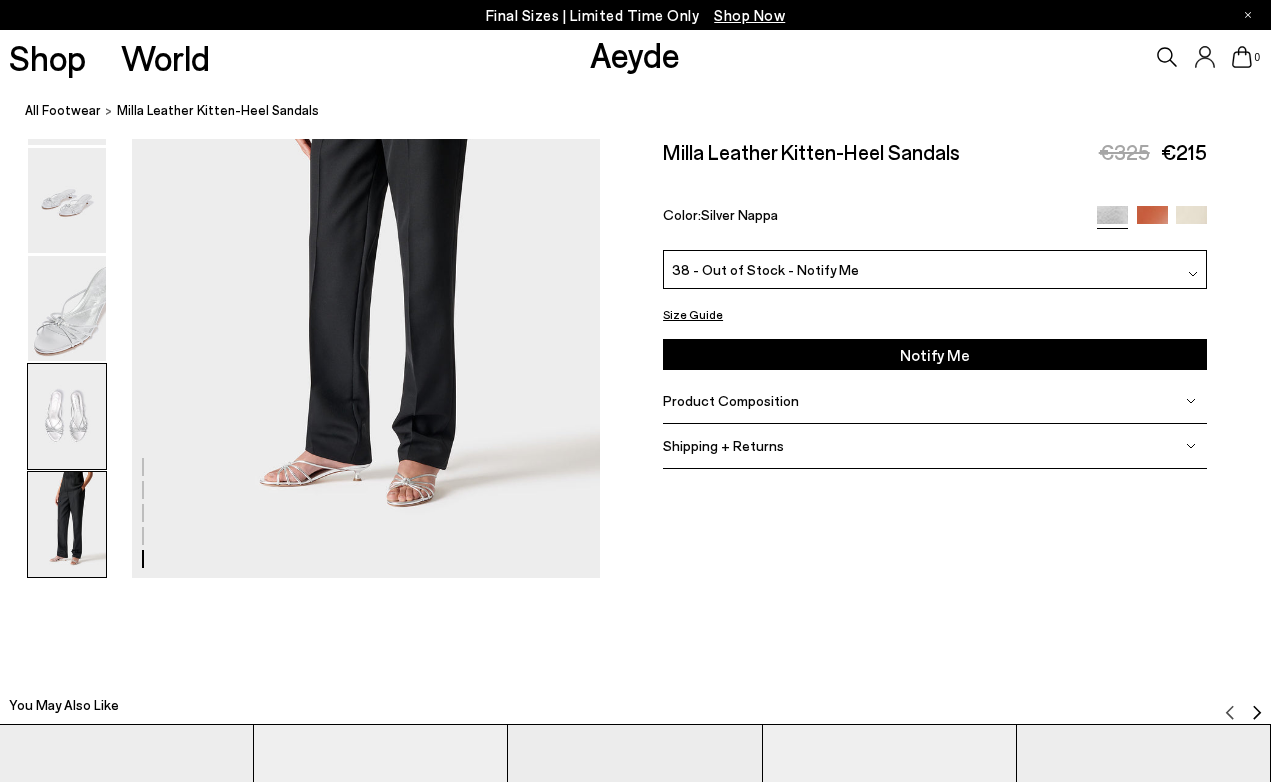 click at bounding box center (67, 416) 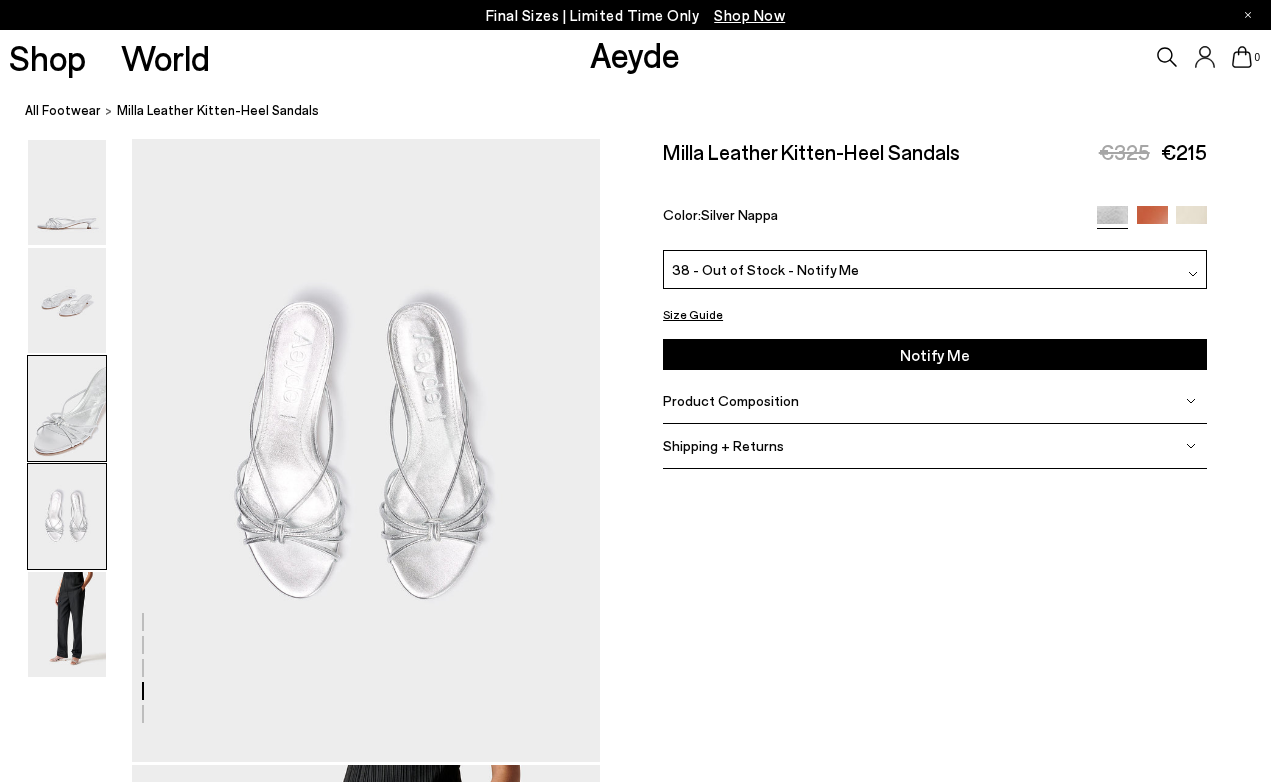 click at bounding box center (67, 408) 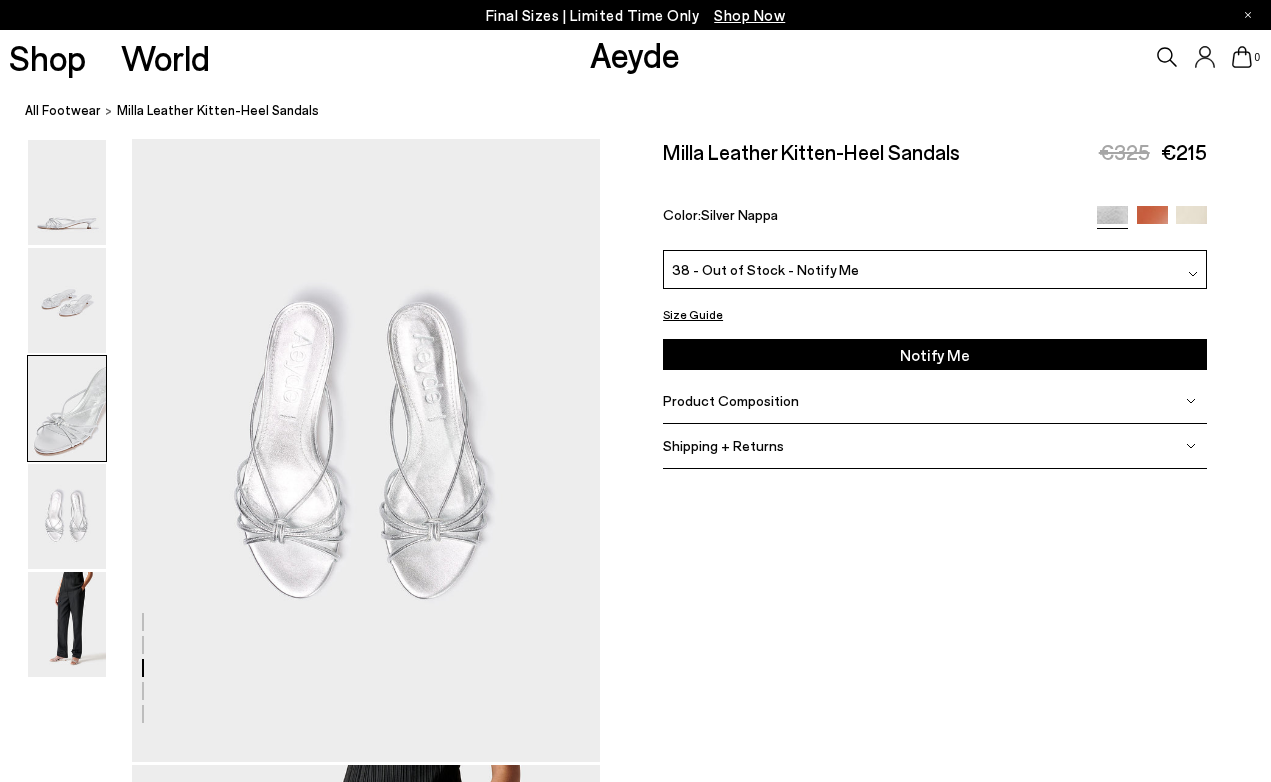 scroll, scrollTop: 1254, scrollLeft: 2, axis: both 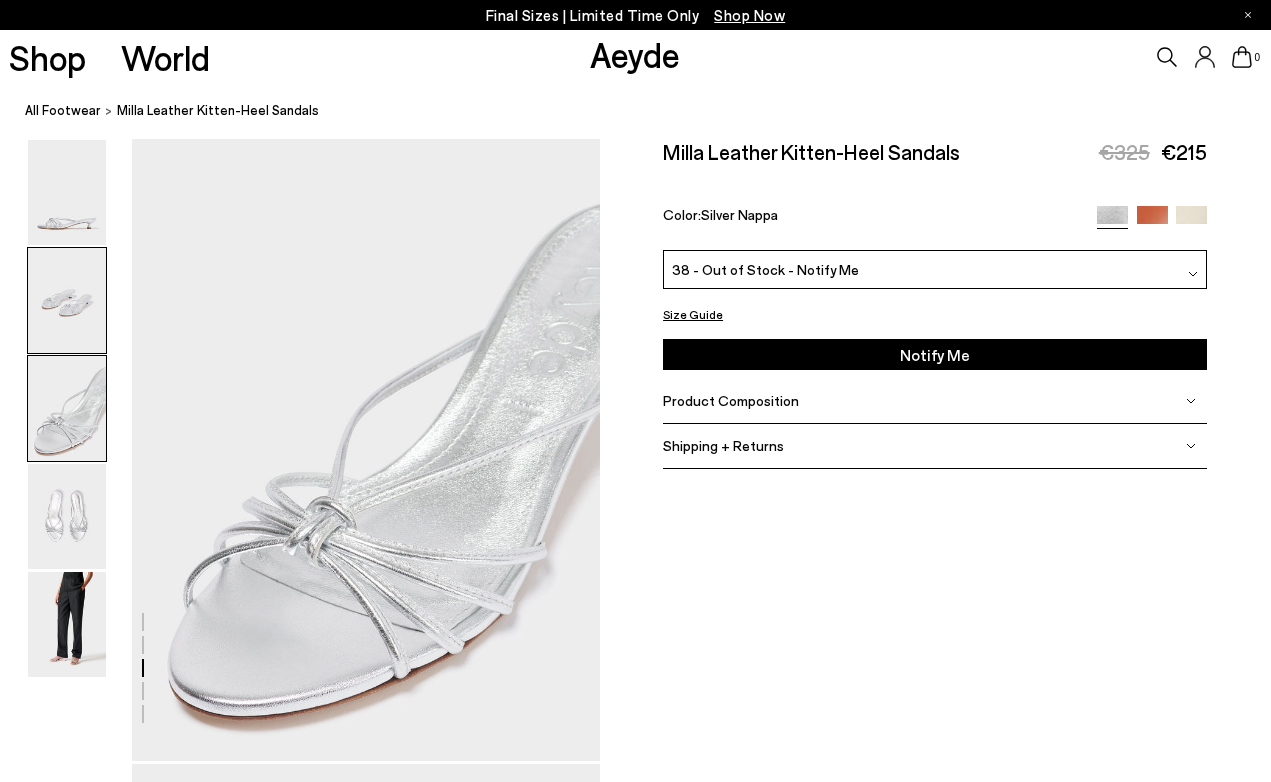 click at bounding box center (67, 300) 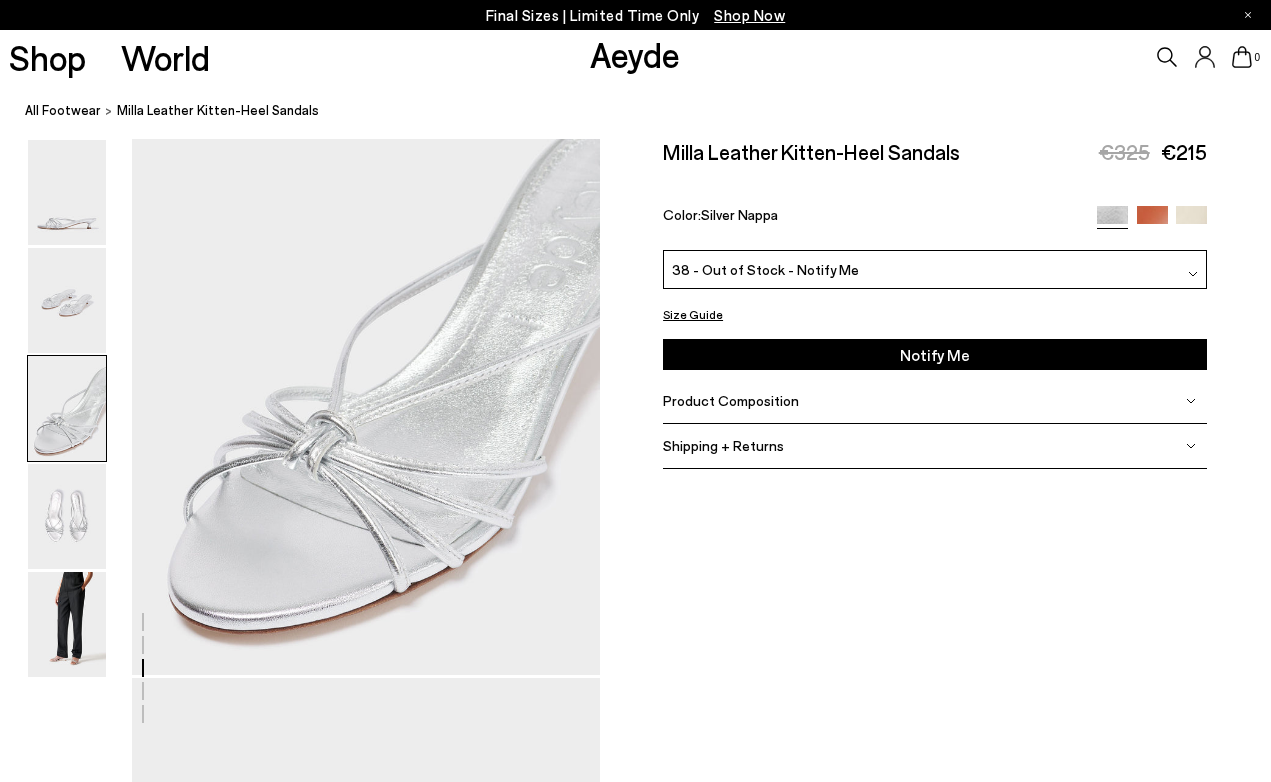 scroll, scrollTop: 1355, scrollLeft: 2, axis: both 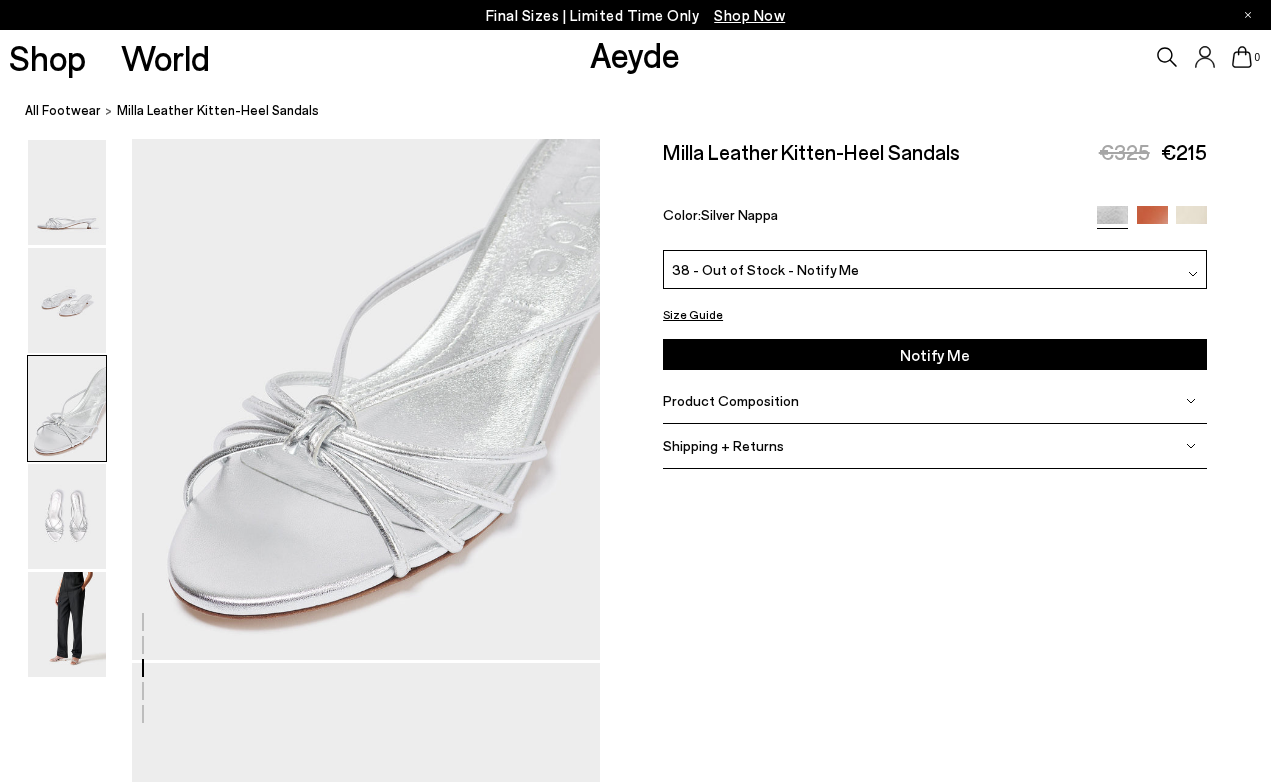 click on "38  -  Out of Stock  -  Notify Me" at bounding box center (765, 269) 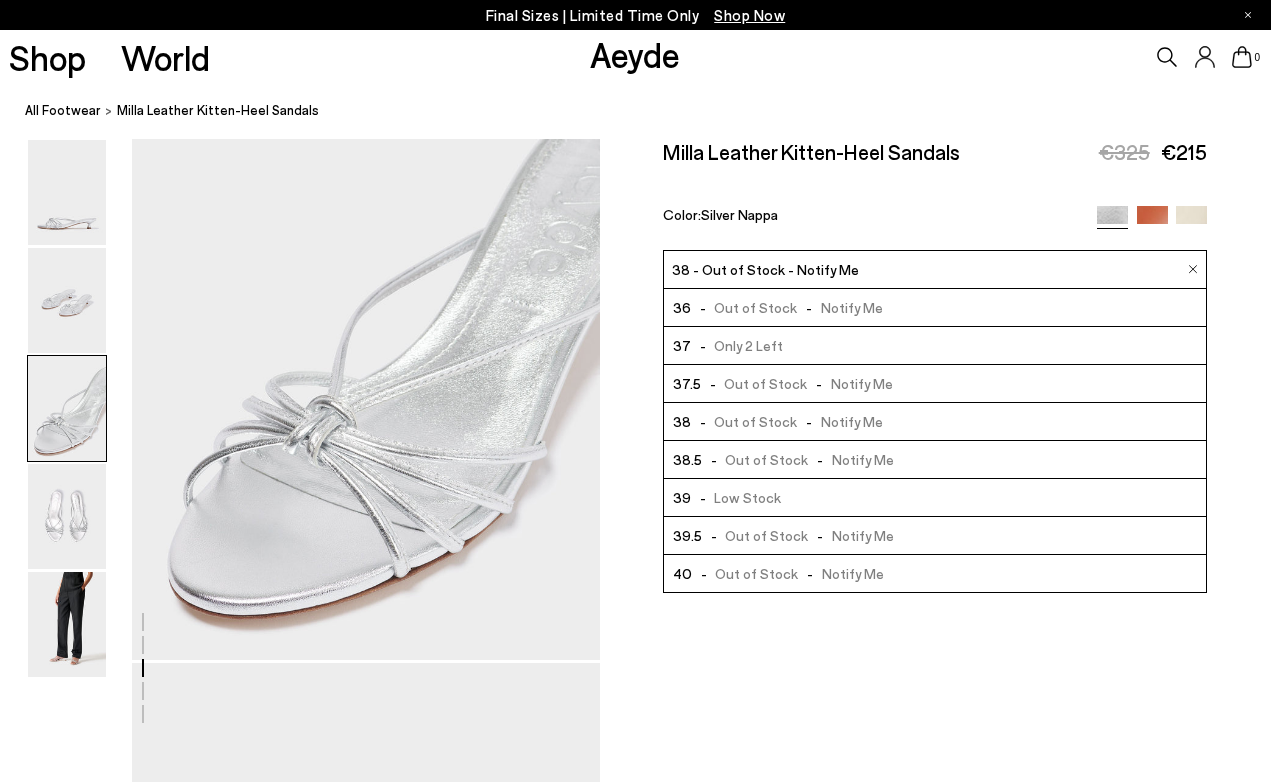 click on "- Only 2 Left" at bounding box center (737, 345) 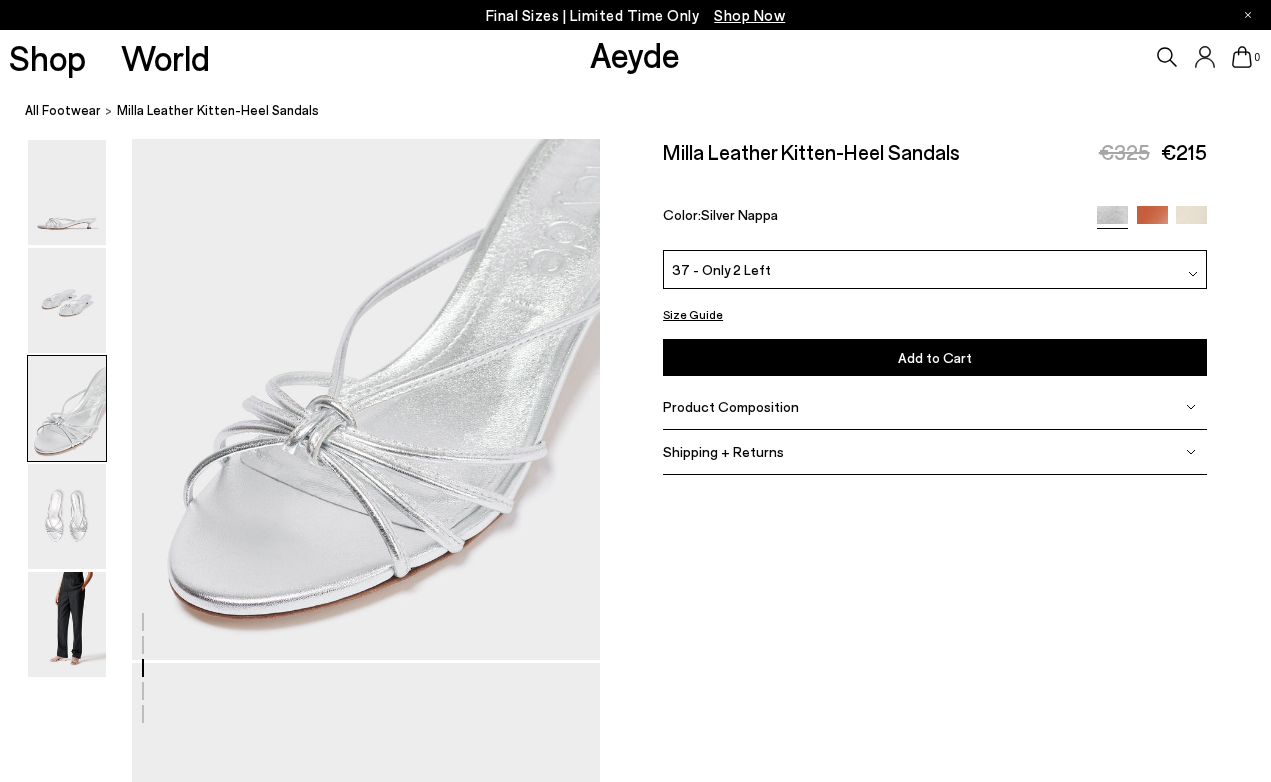 click at bounding box center [635, 348] 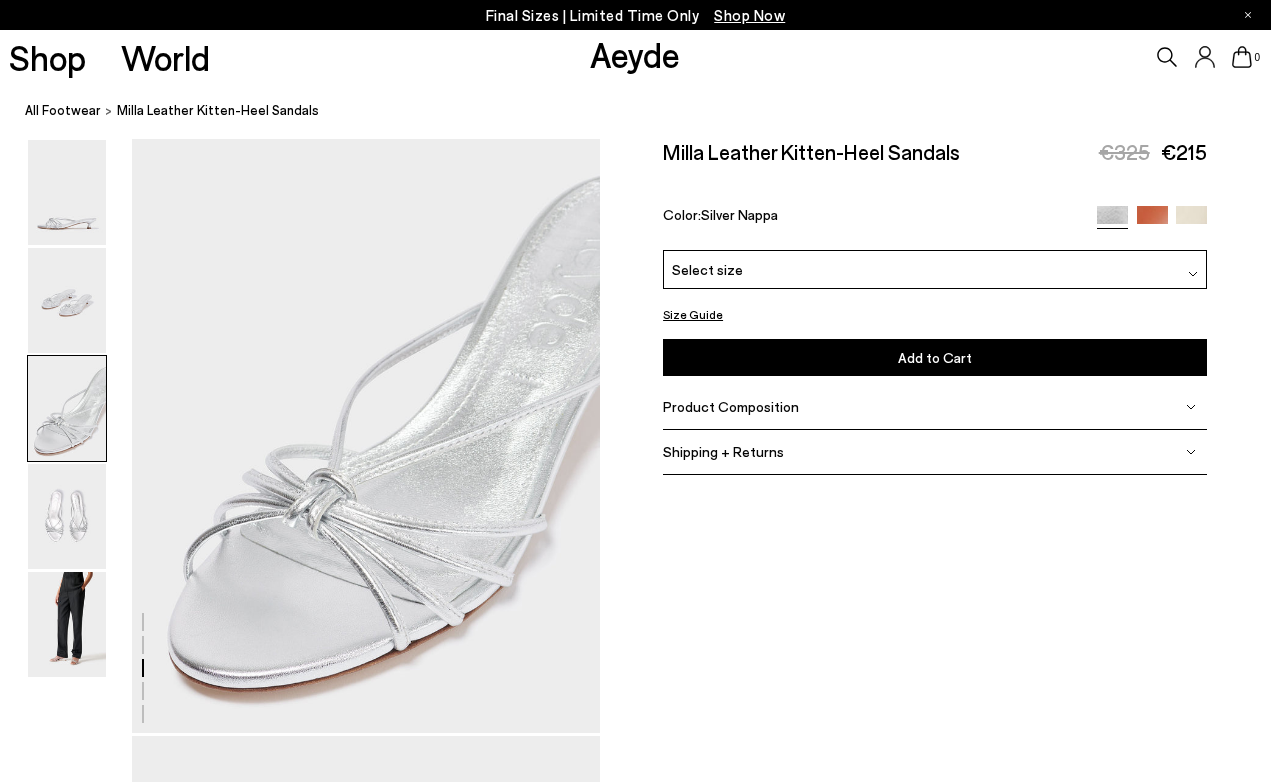 scroll, scrollTop: 1255, scrollLeft: 0, axis: vertical 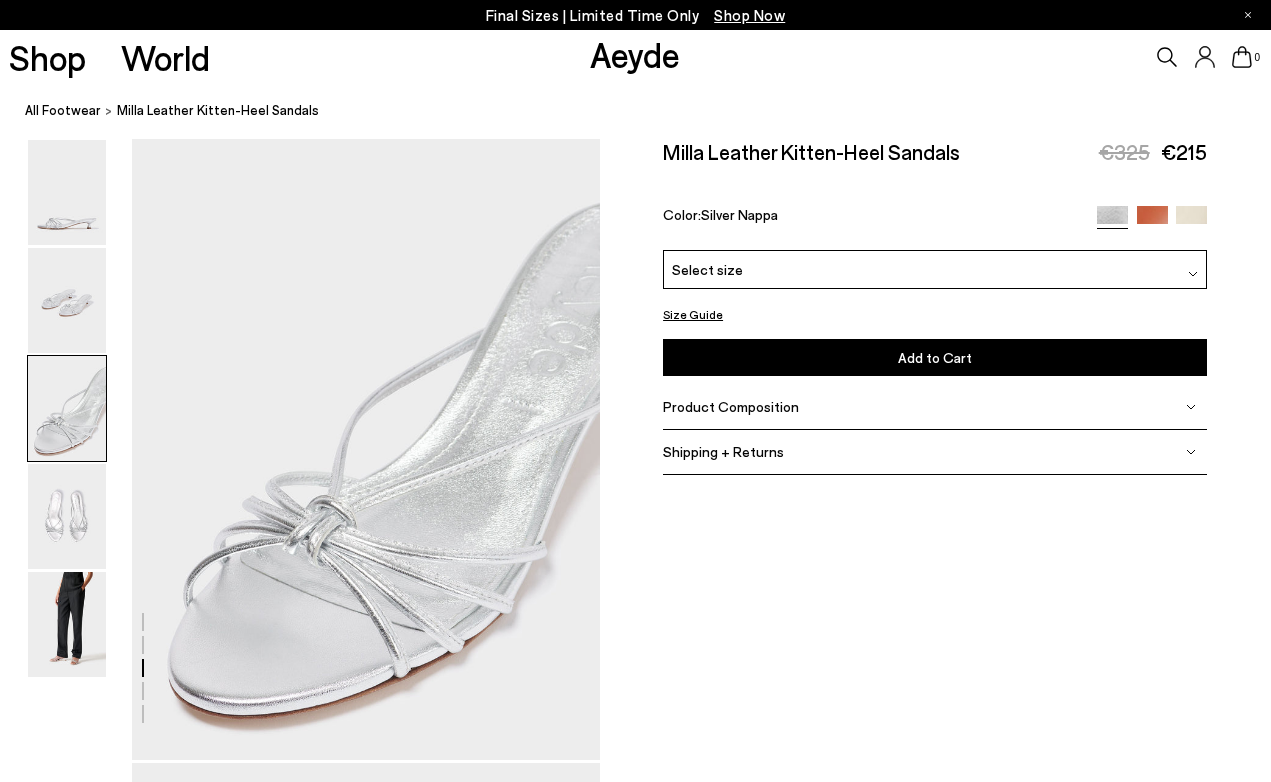 click on "Select size" at bounding box center [935, 269] 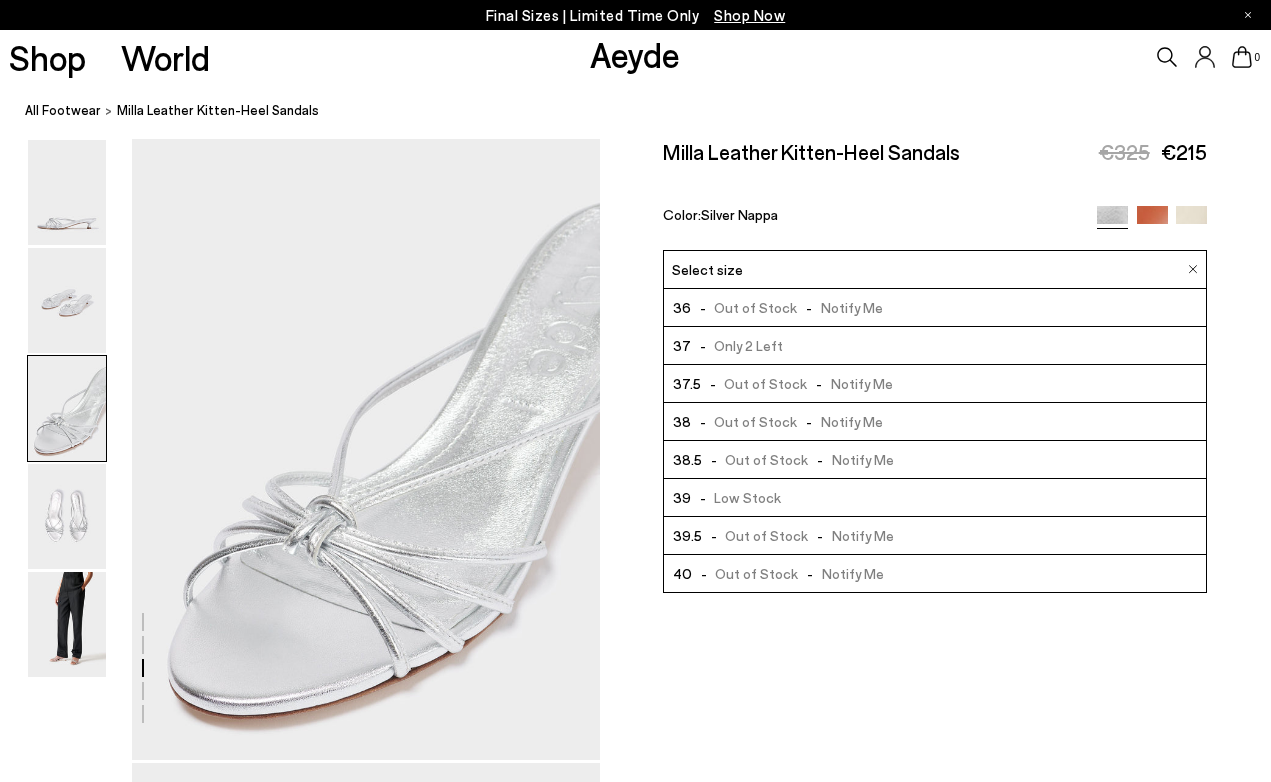 click on "Color:  Silver Nappa" at bounding box center (871, 217) 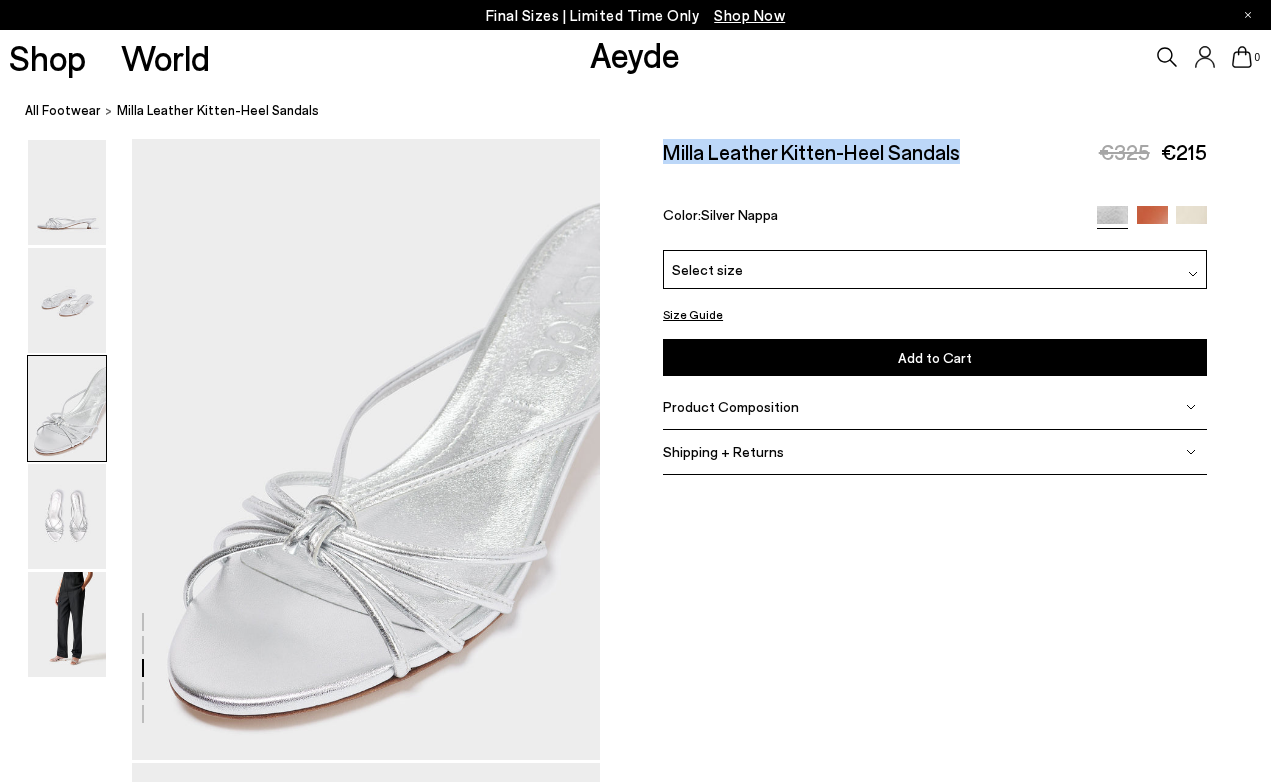 drag, startPoint x: 908, startPoint y: 151, endPoint x: 637, endPoint y: 157, distance: 271.0664 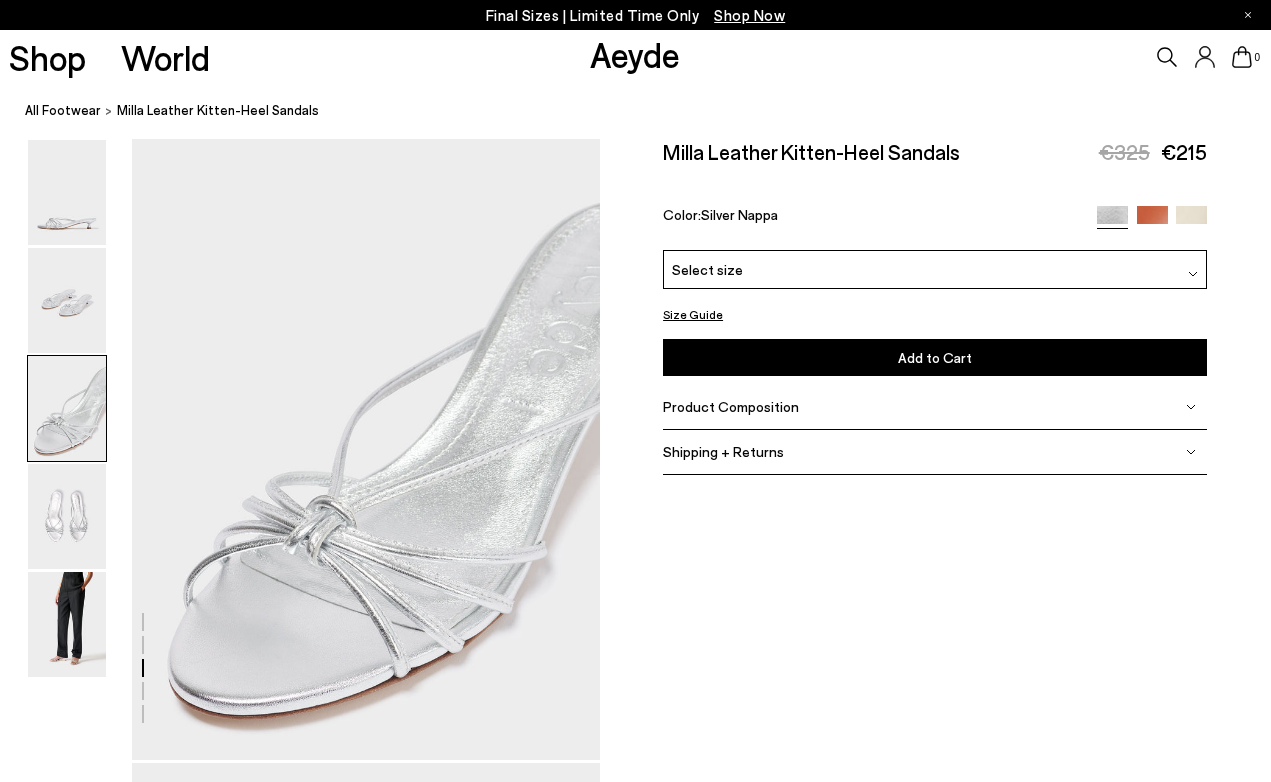 click on "Milla Leather Kitten-Heel Sandals
€325
€215
Color:  Silver Nappa" at bounding box center [935, 194] 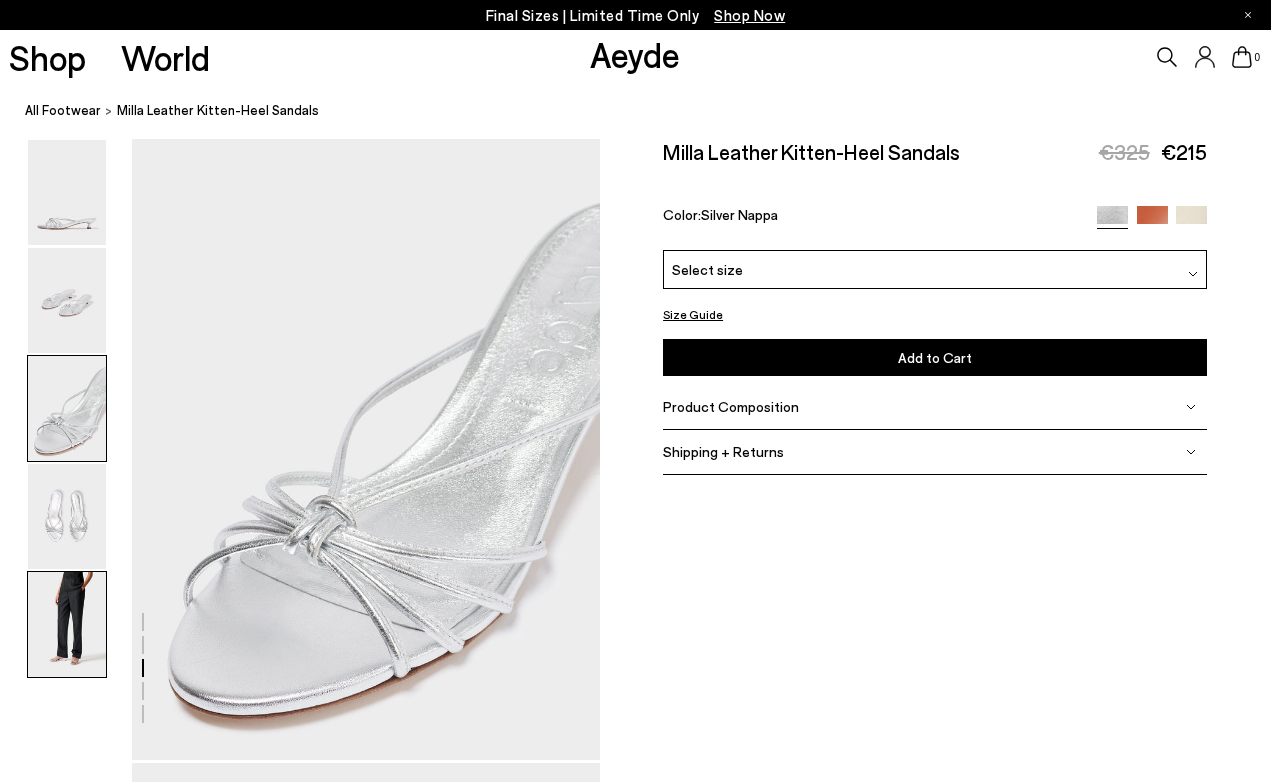 click at bounding box center (67, 624) 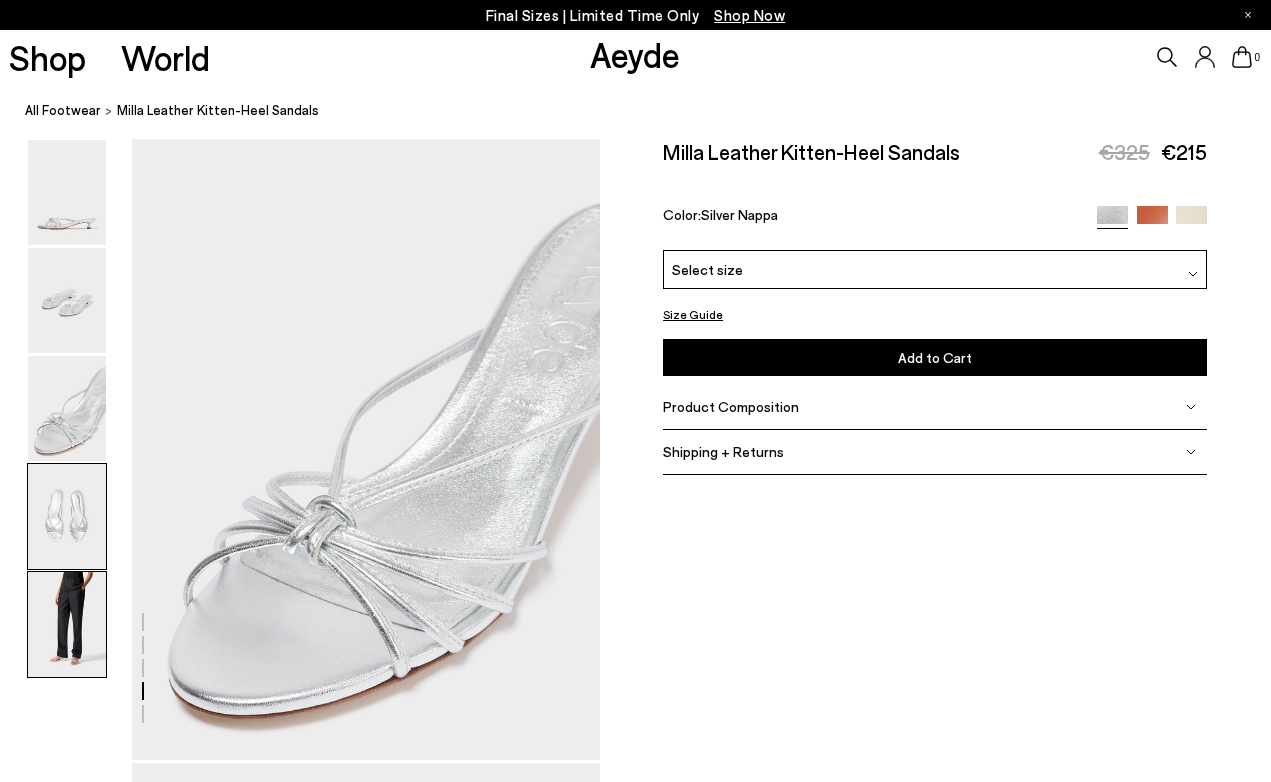 scroll, scrollTop: 2644, scrollLeft: 0, axis: vertical 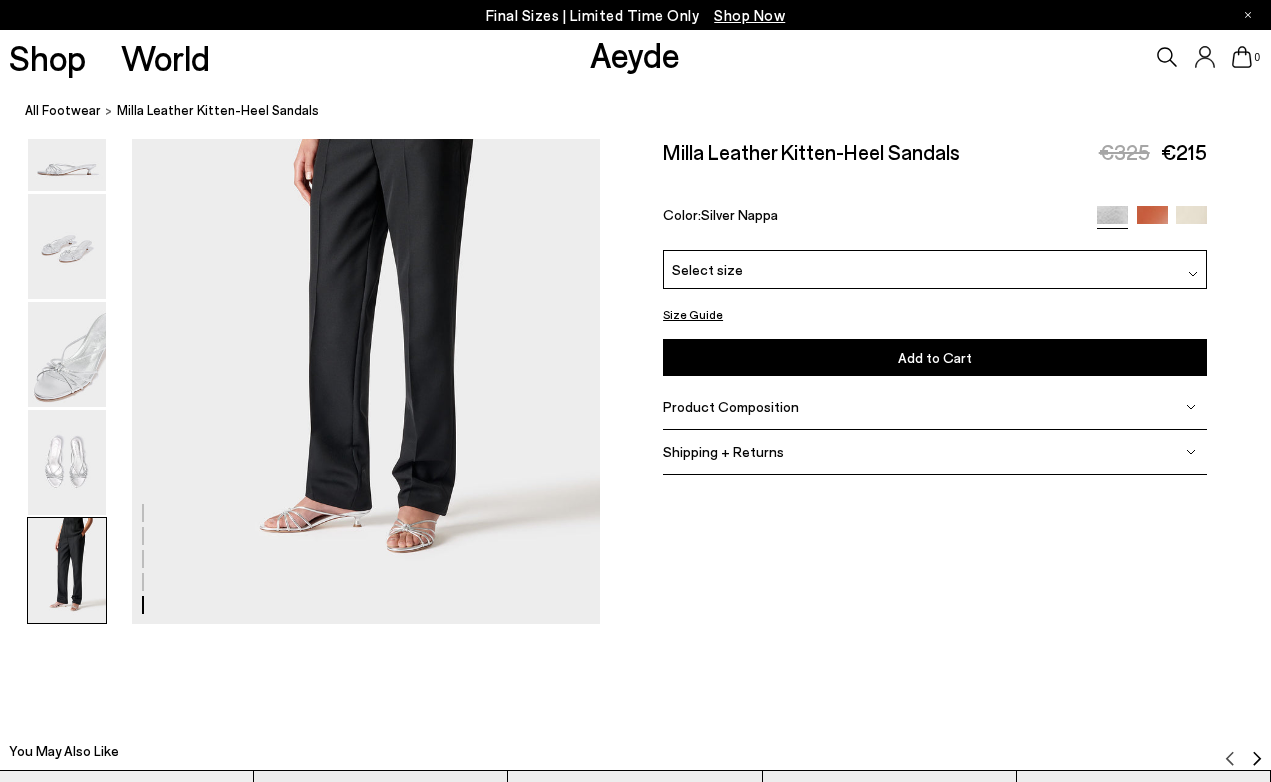 click on "Select size" at bounding box center (935, 269) 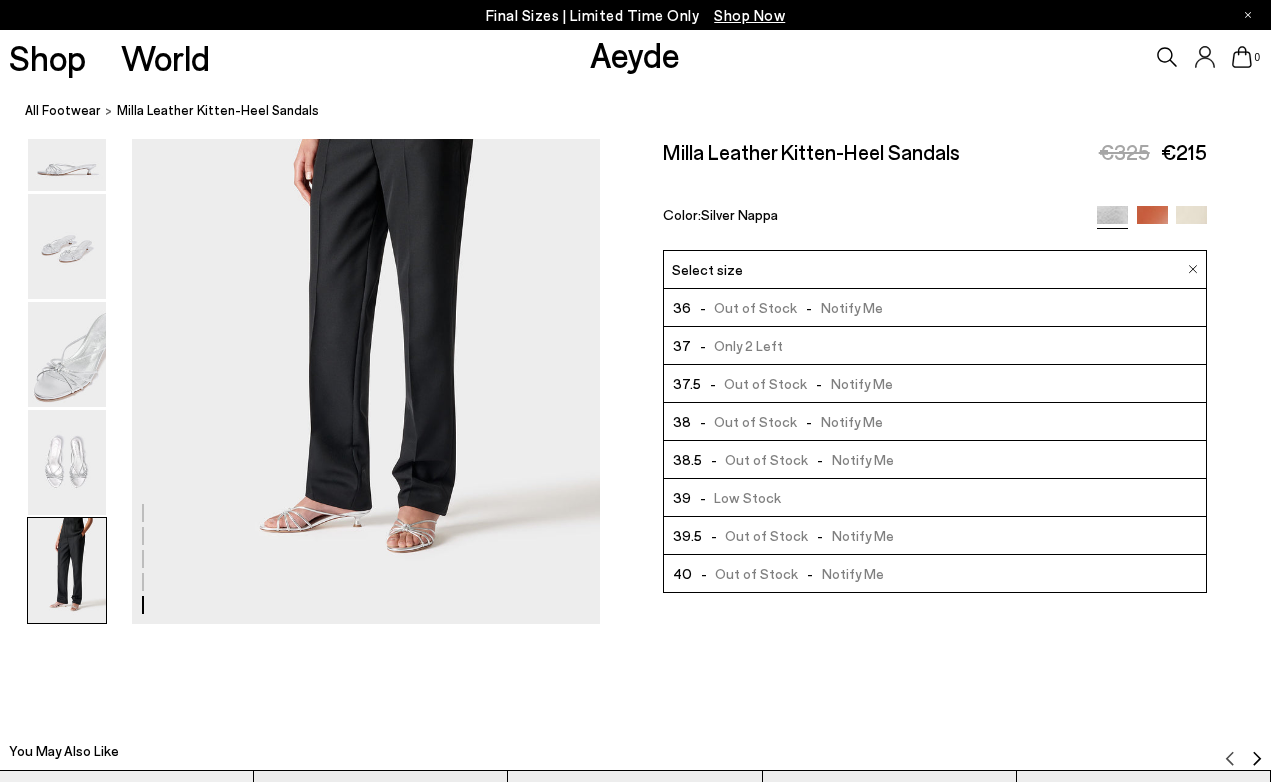 click on "-" at bounding box center [703, 421] 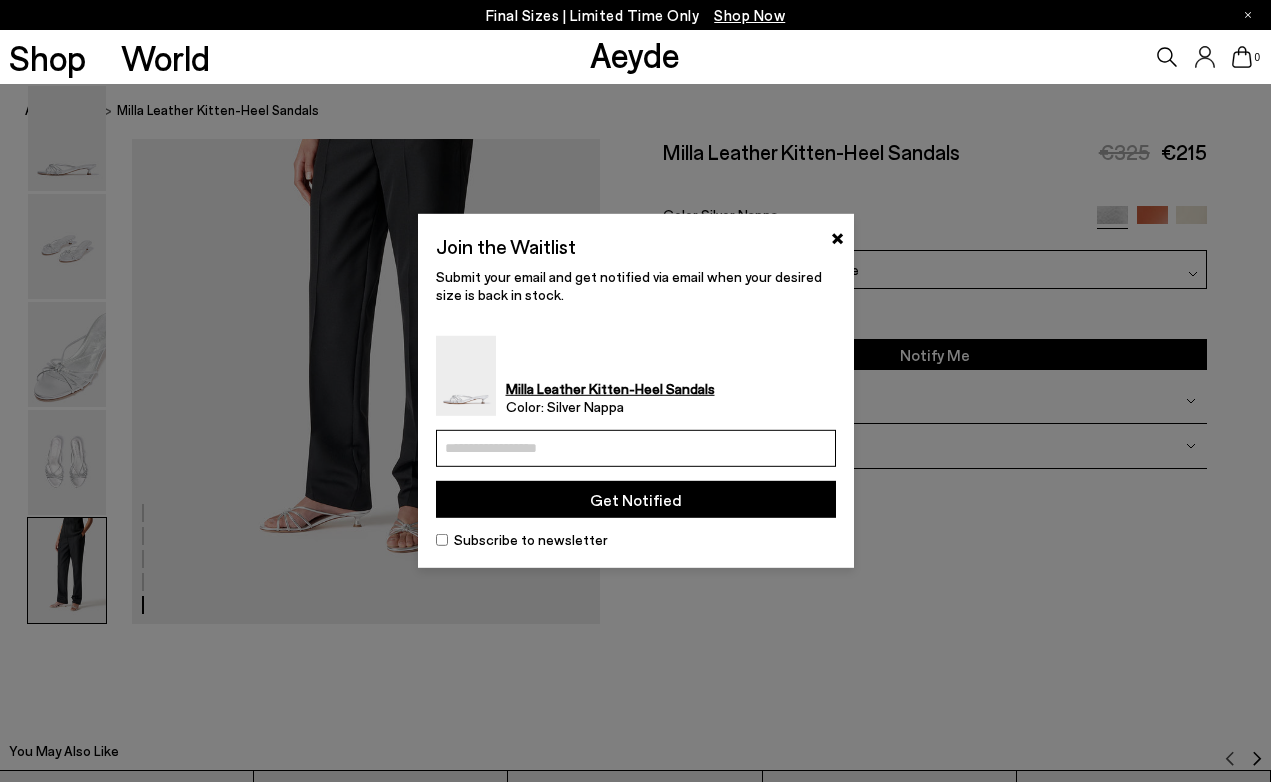 click at bounding box center (636, 448) 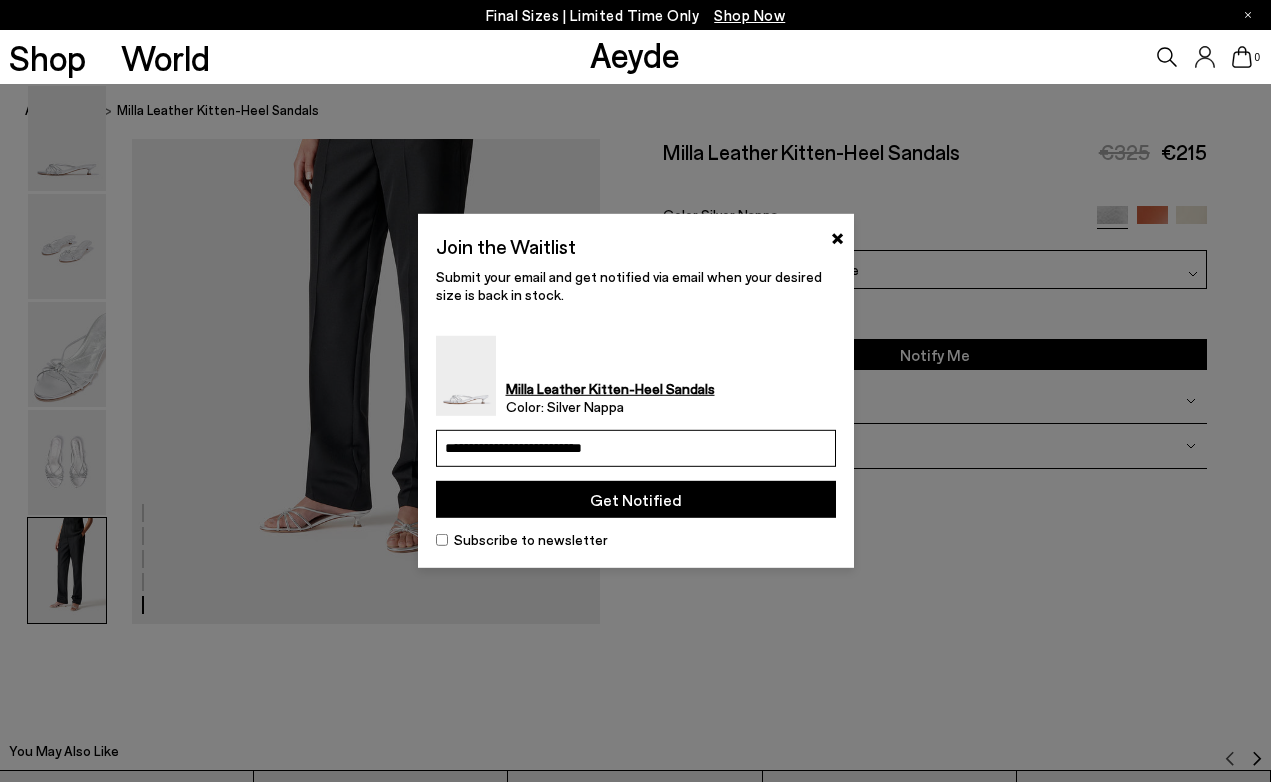 type on "**********" 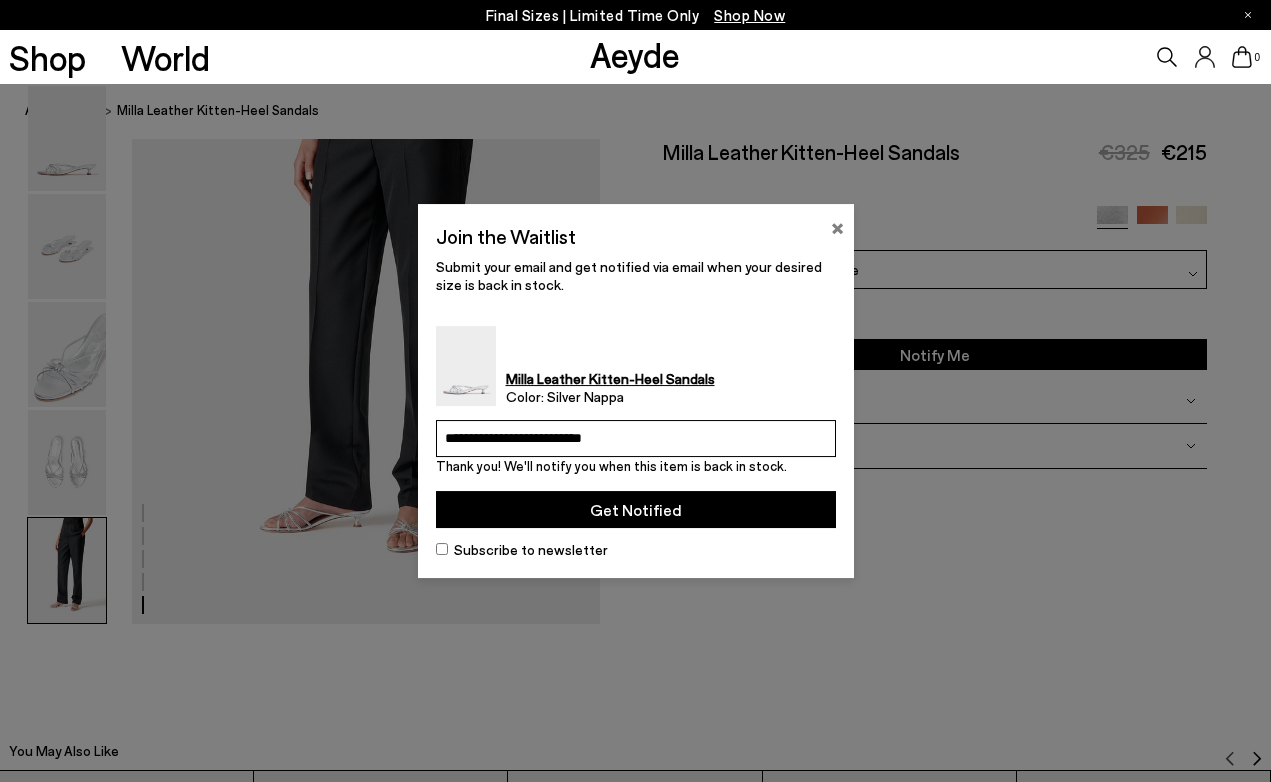 click on "×" at bounding box center (837, 226) 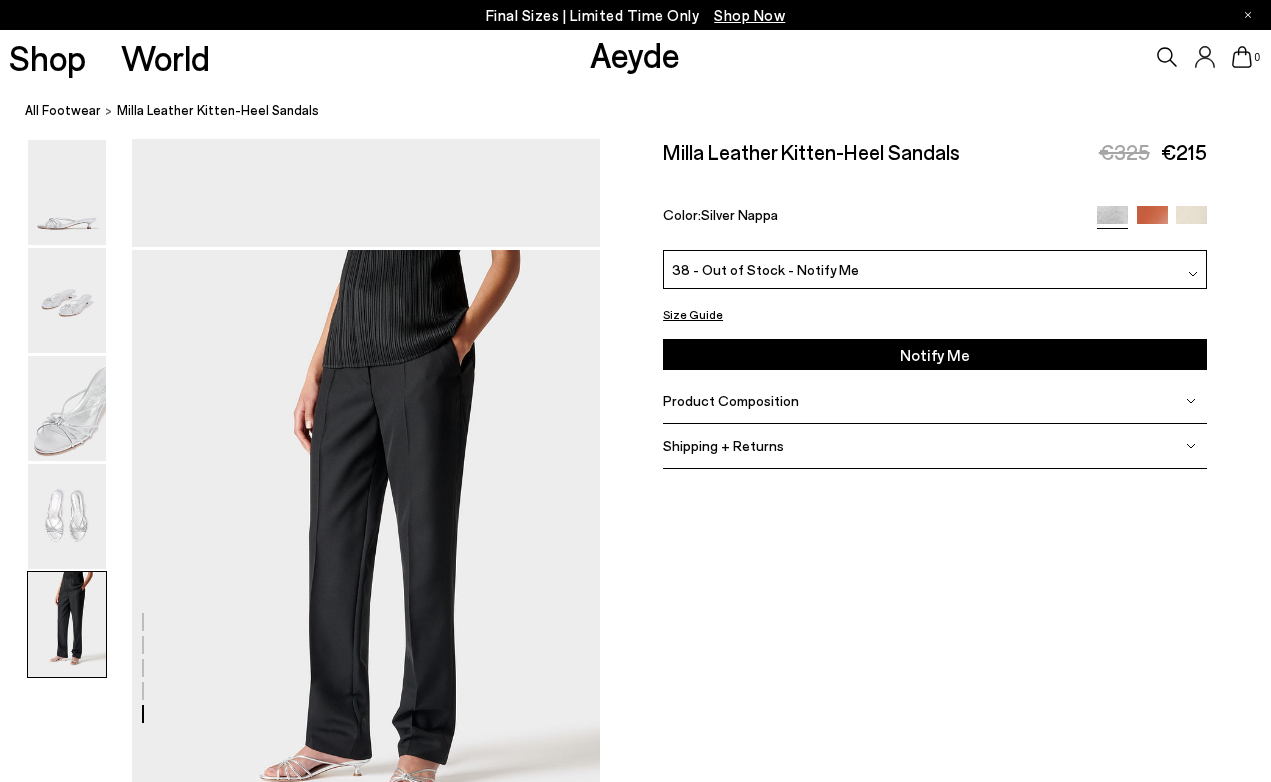 scroll, scrollTop: 2386, scrollLeft: 0, axis: vertical 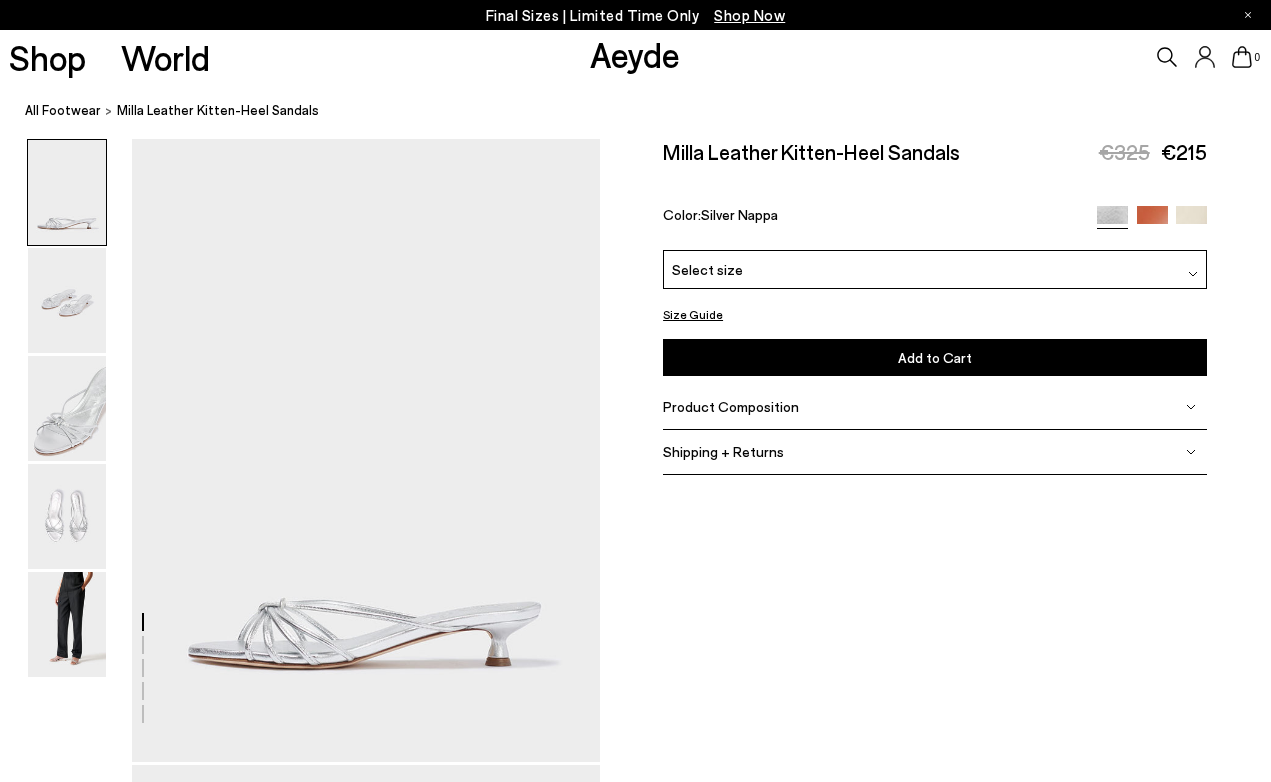 click on "Select size" at bounding box center (935, 269) 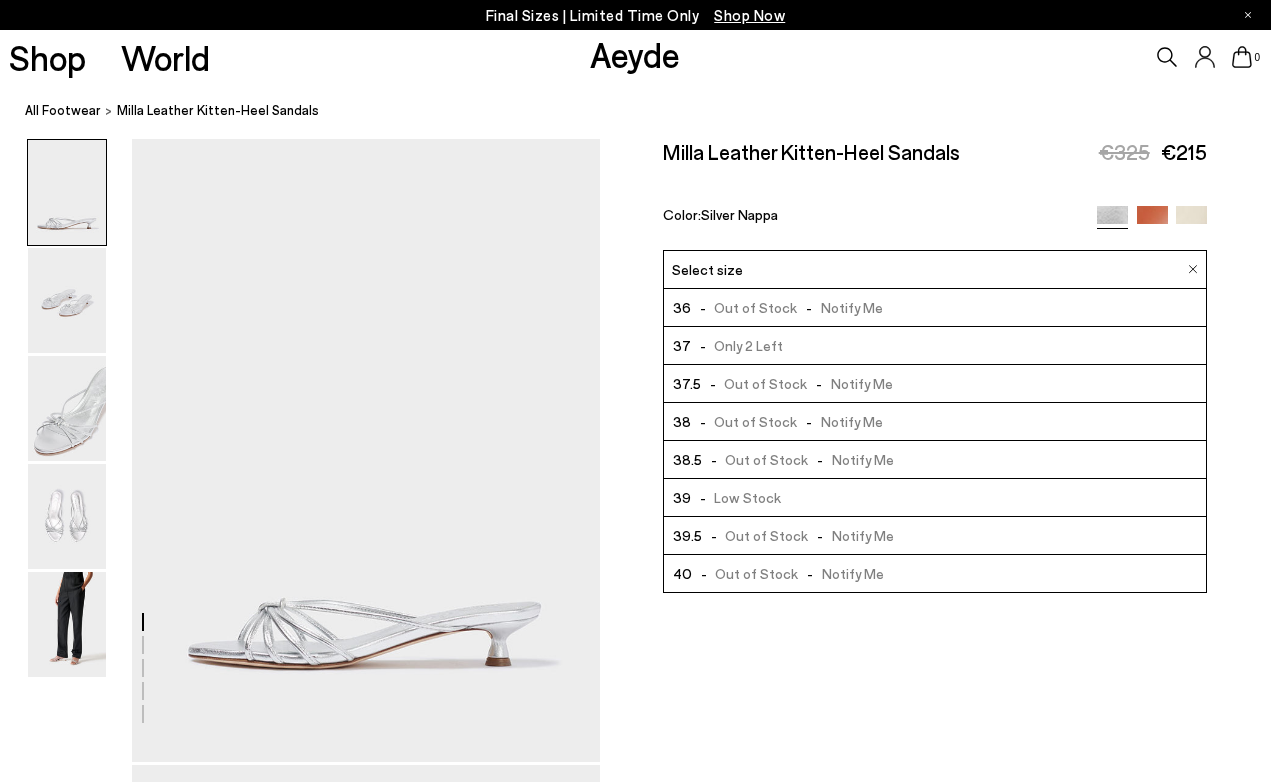 click at bounding box center (635, 1703) 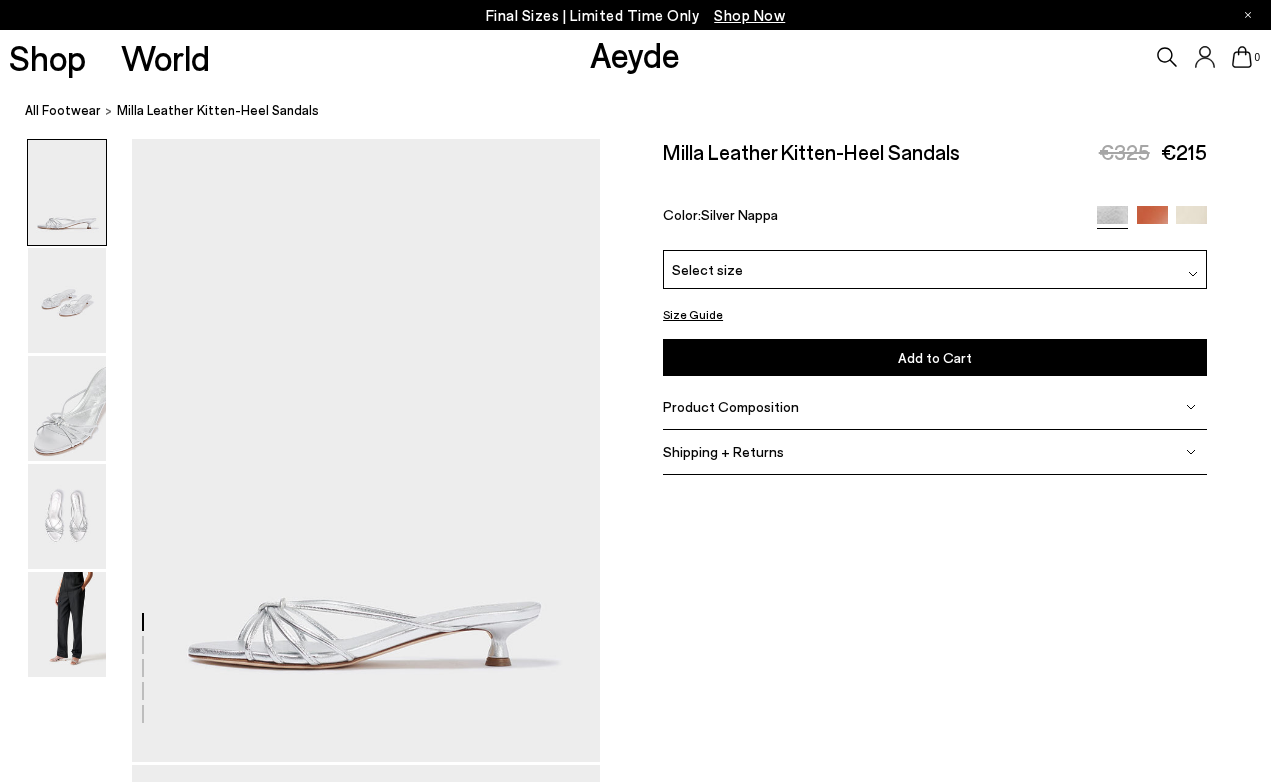 scroll, scrollTop: 185, scrollLeft: 0, axis: vertical 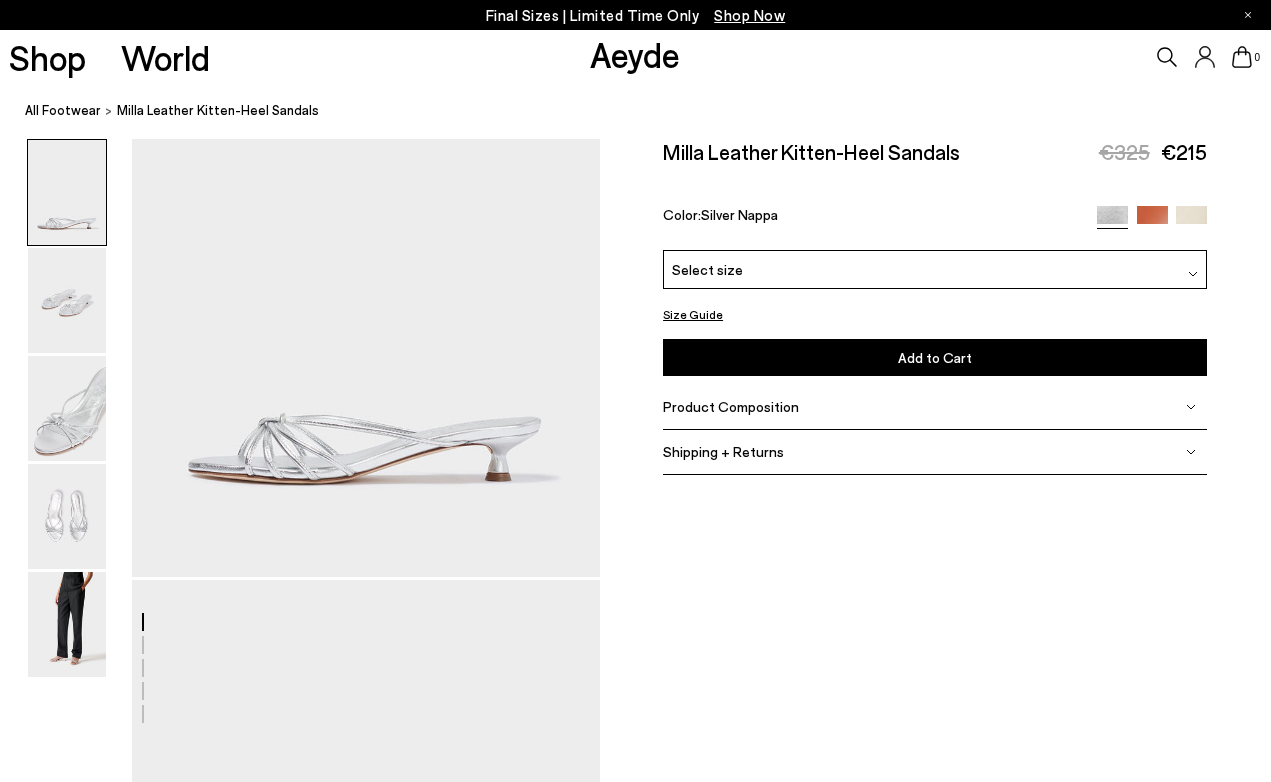 click on "Select size" at bounding box center (935, 269) 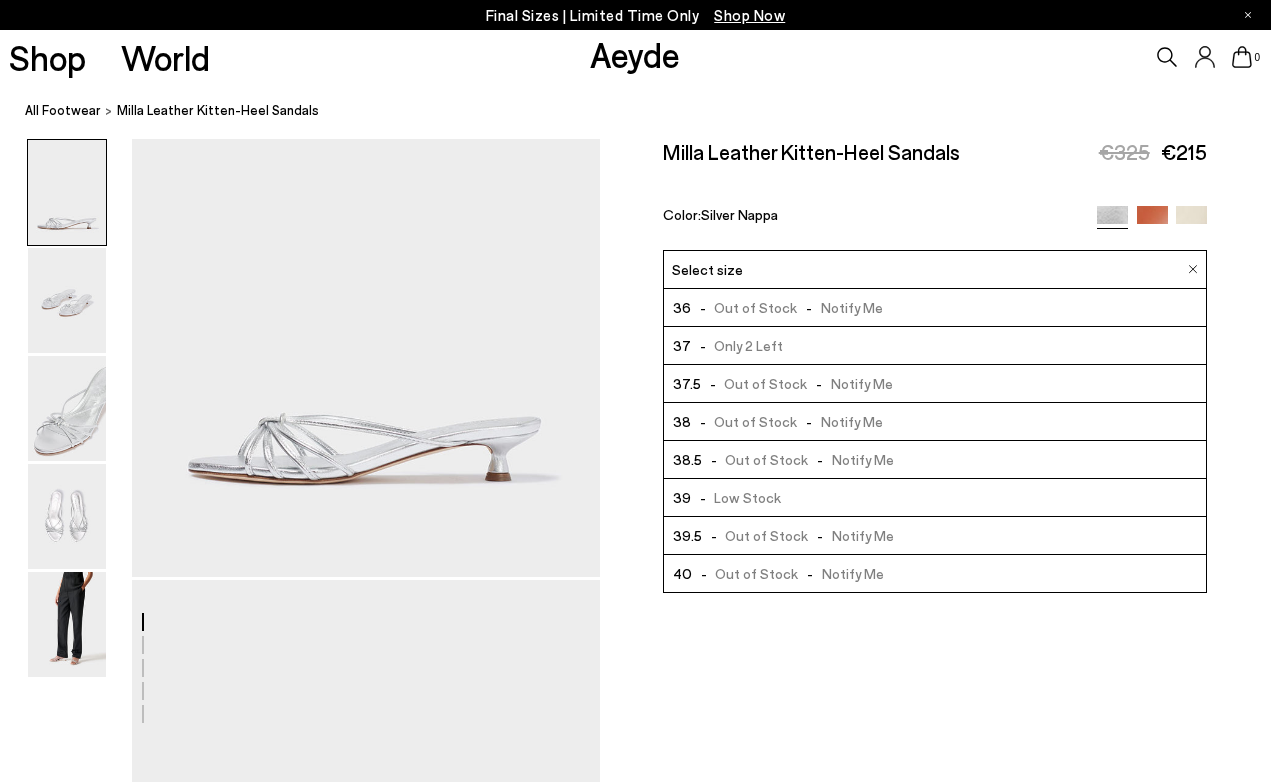 click on "- Only 2 Left" at bounding box center (737, 345) 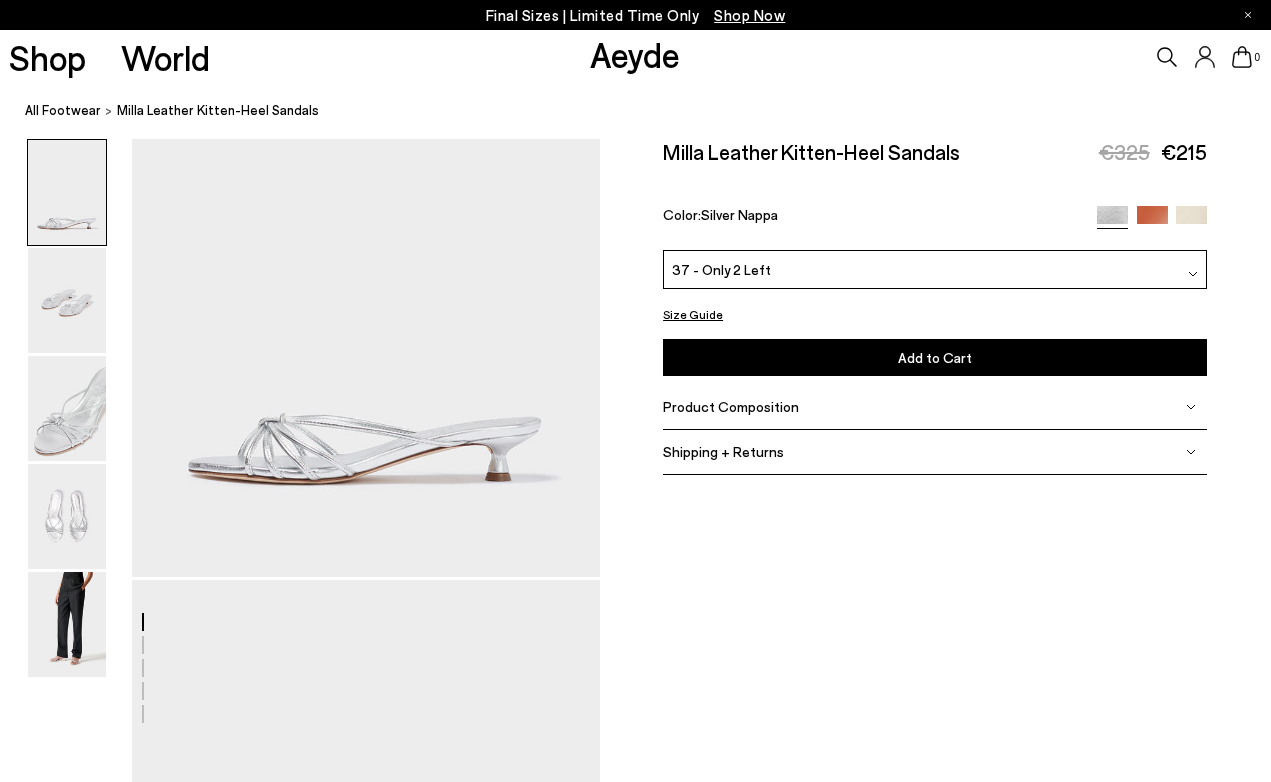 click on "Add to Cart Select a Size First" at bounding box center (935, 357) 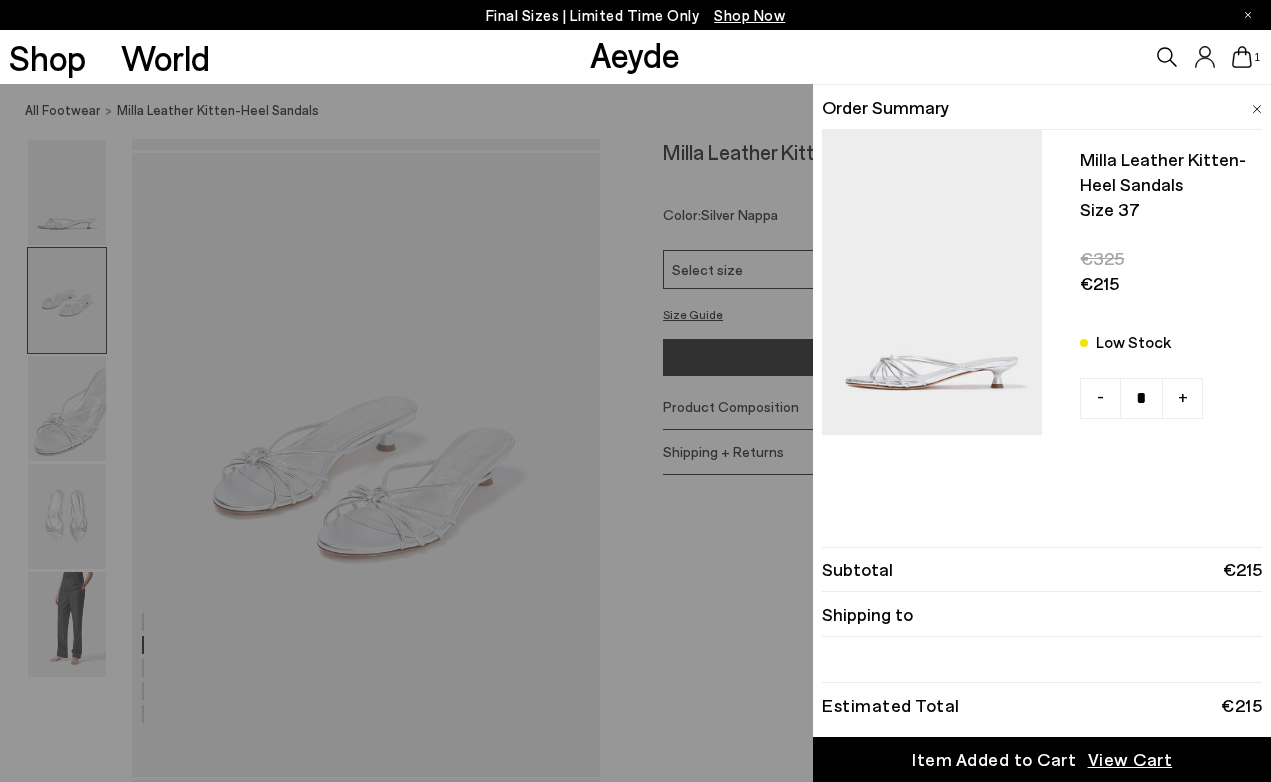 scroll, scrollTop: 628, scrollLeft: 0, axis: vertical 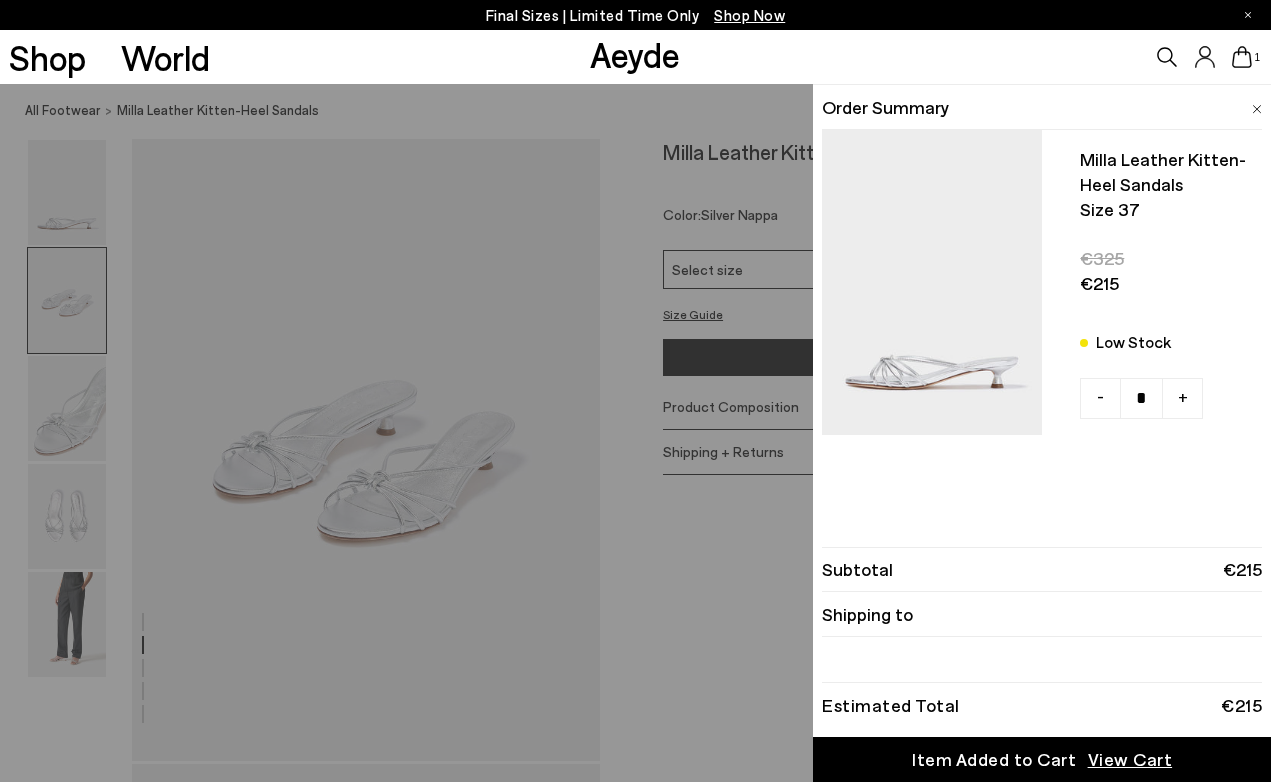 click on "View Cart" at bounding box center [1130, 759] 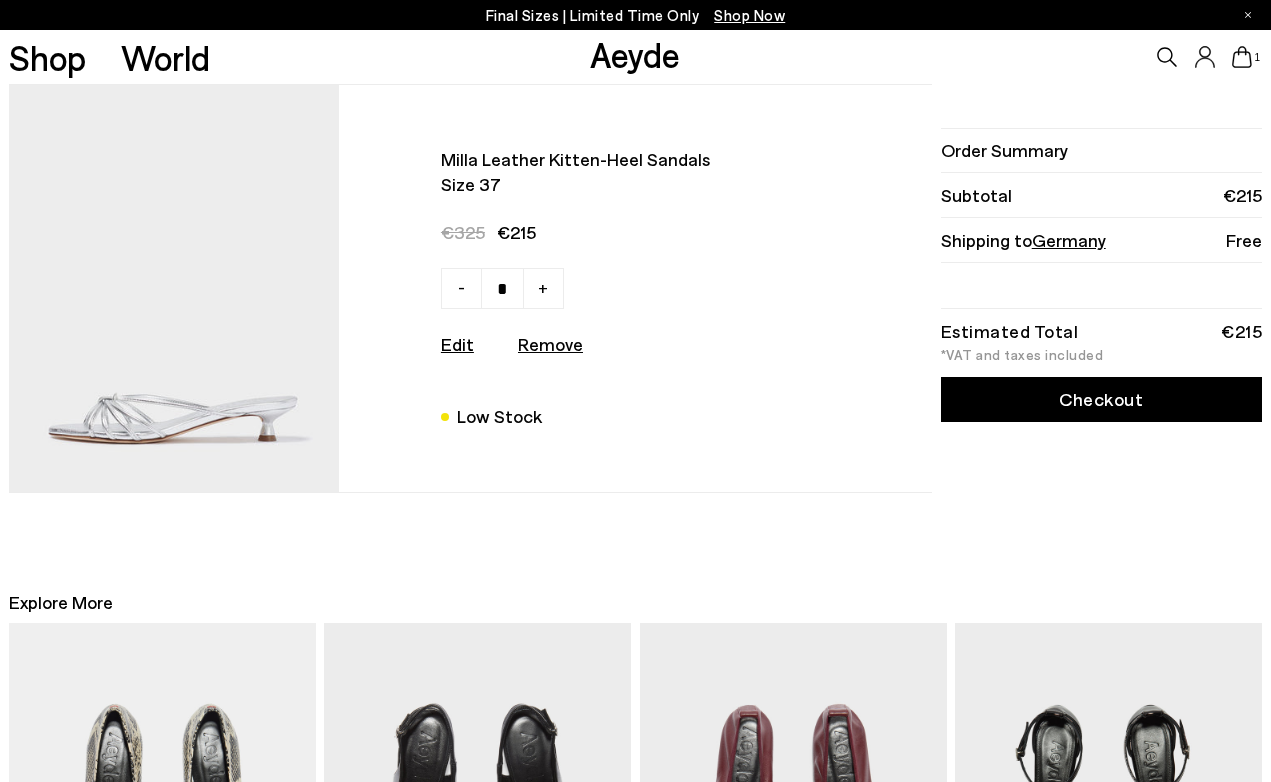 scroll, scrollTop: 0, scrollLeft: 0, axis: both 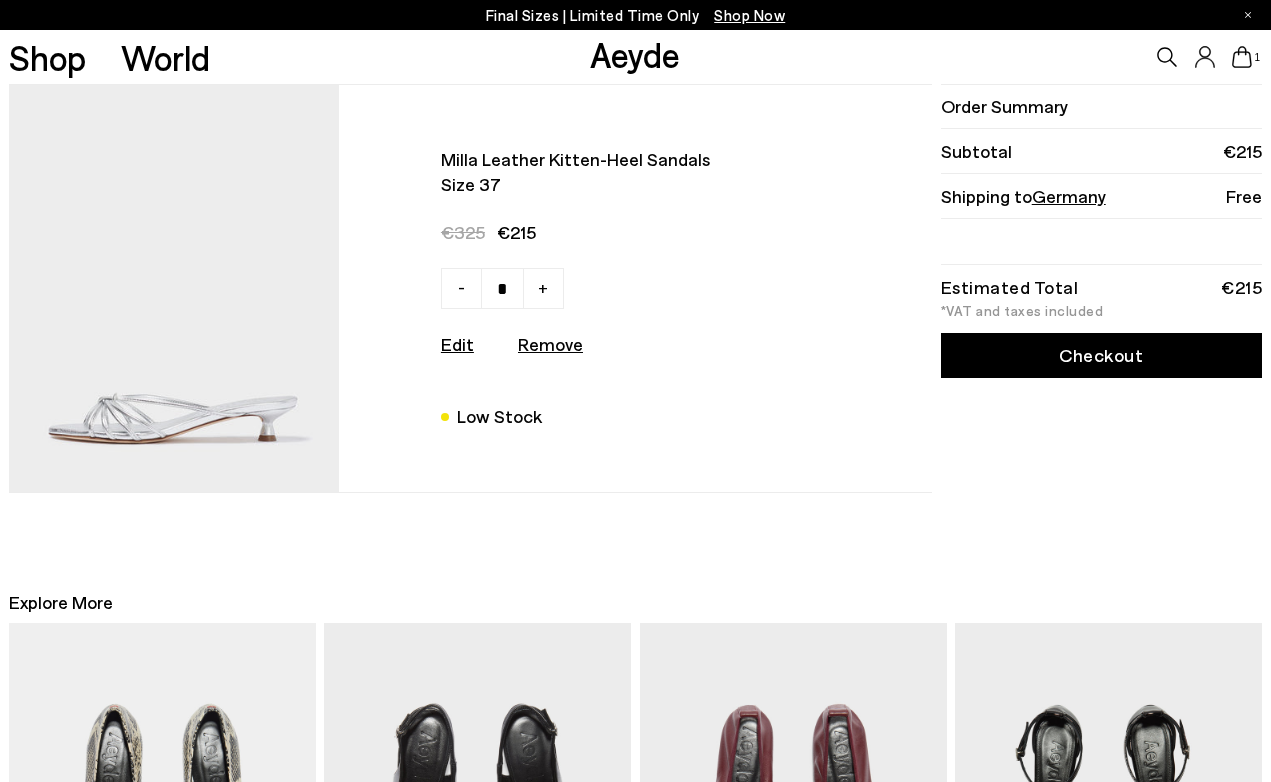 click on "Checkout" at bounding box center (1102, 355) 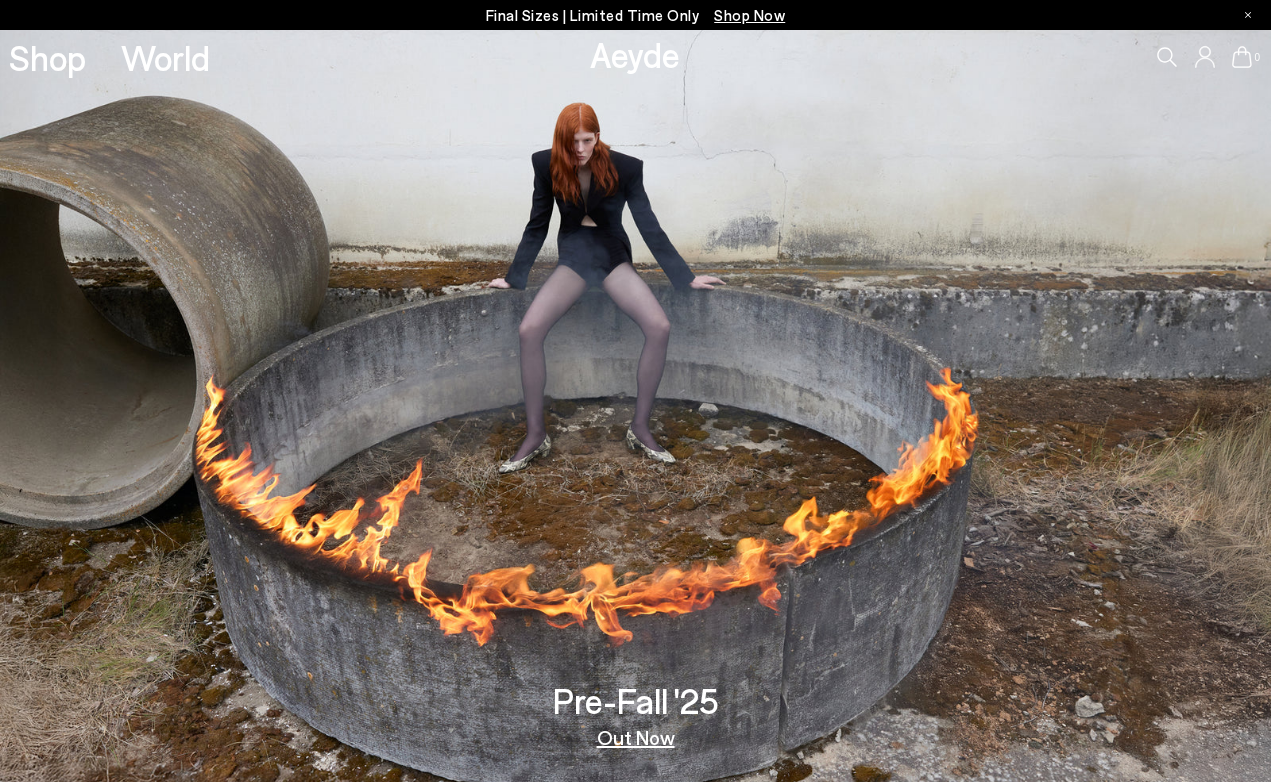 scroll, scrollTop: 0, scrollLeft: 0, axis: both 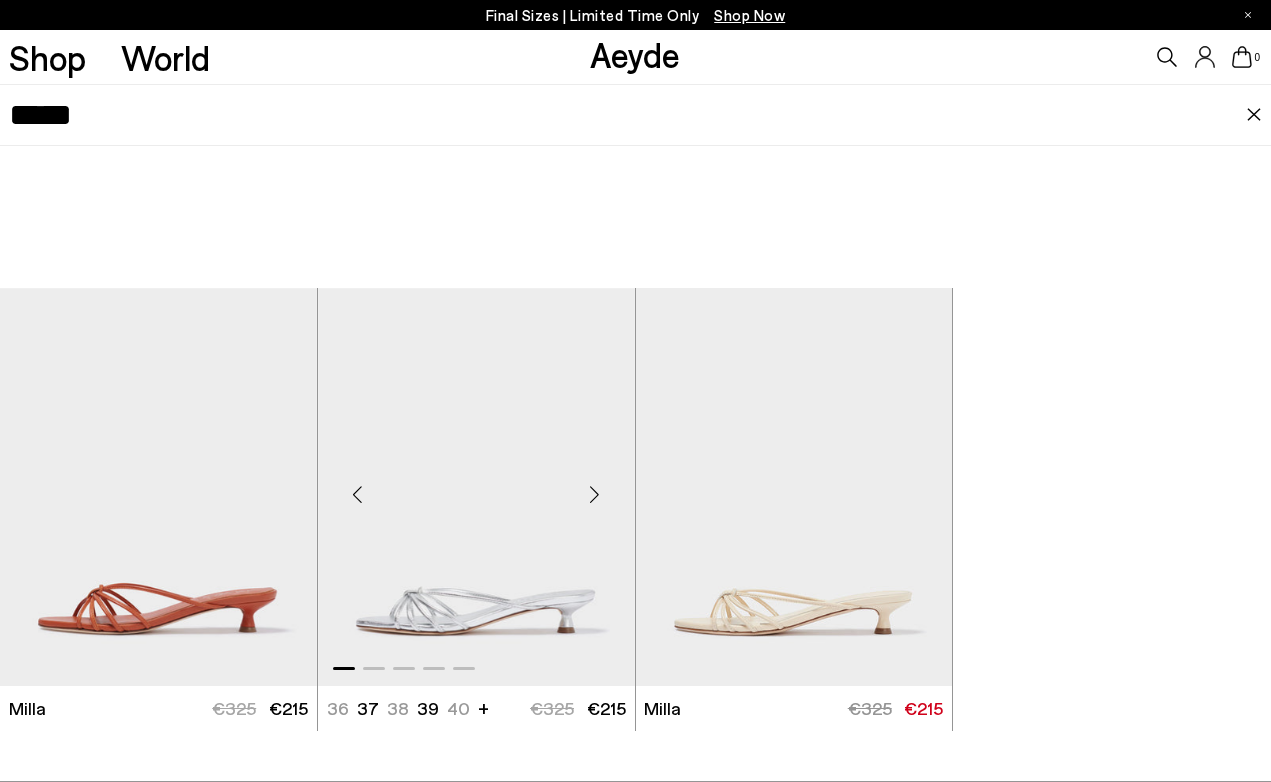 type on "*****" 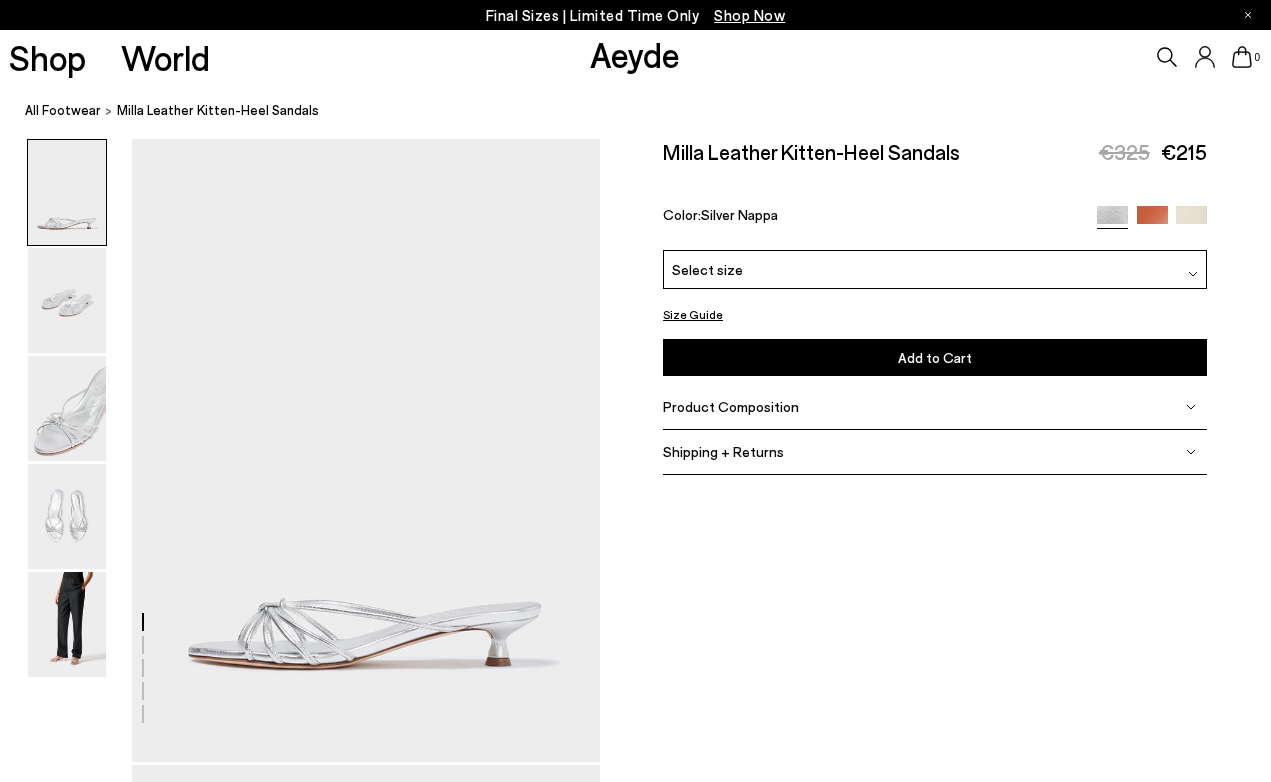 scroll, scrollTop: 0, scrollLeft: 0, axis: both 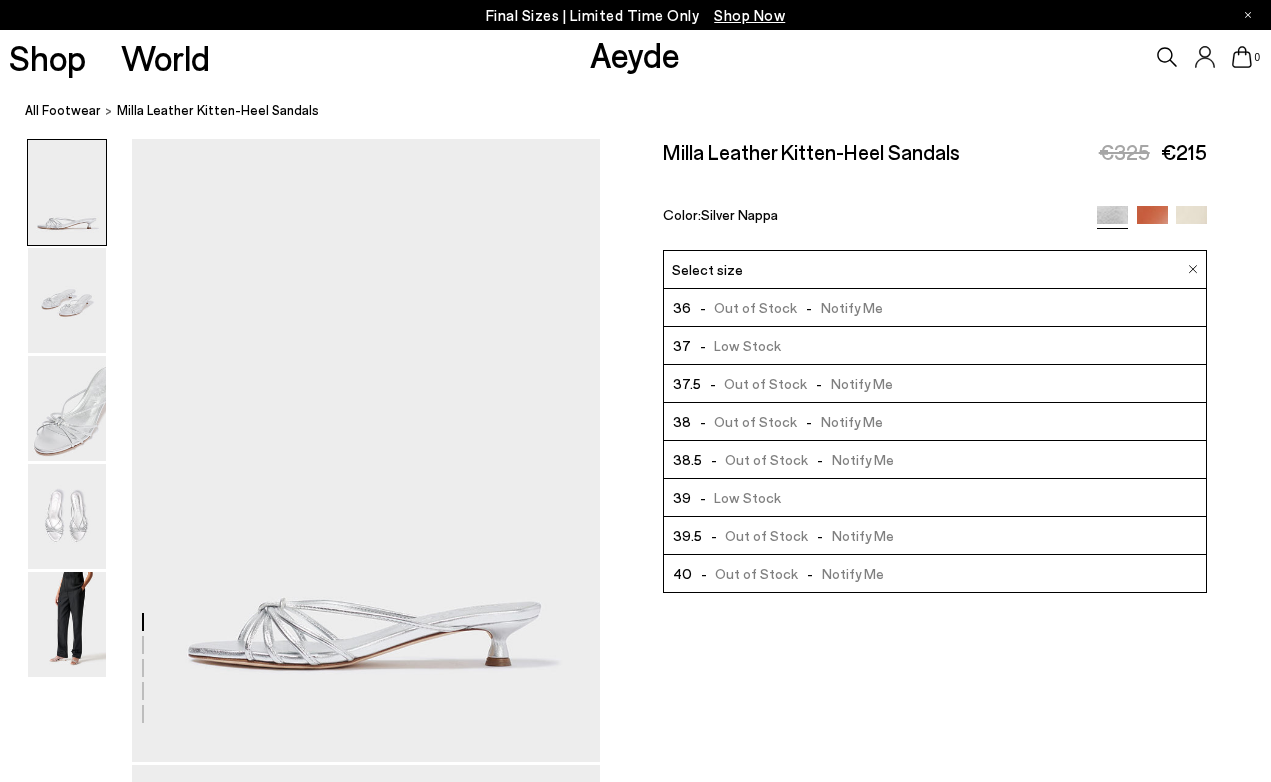 click on "Milla Leather Kitten-Heel Sandals
€325
€215
Color:  Silver Nappa" at bounding box center (935, 194) 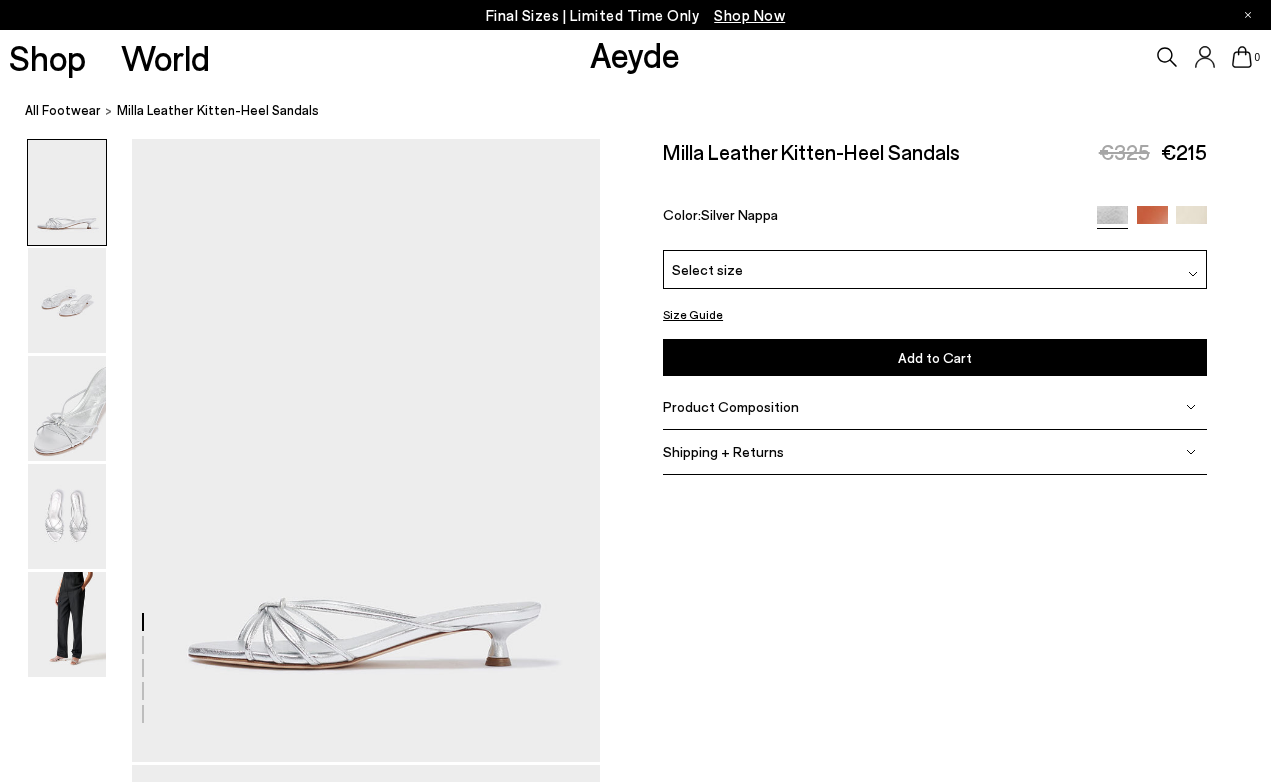 click on "Aeyde" at bounding box center [635, 54] 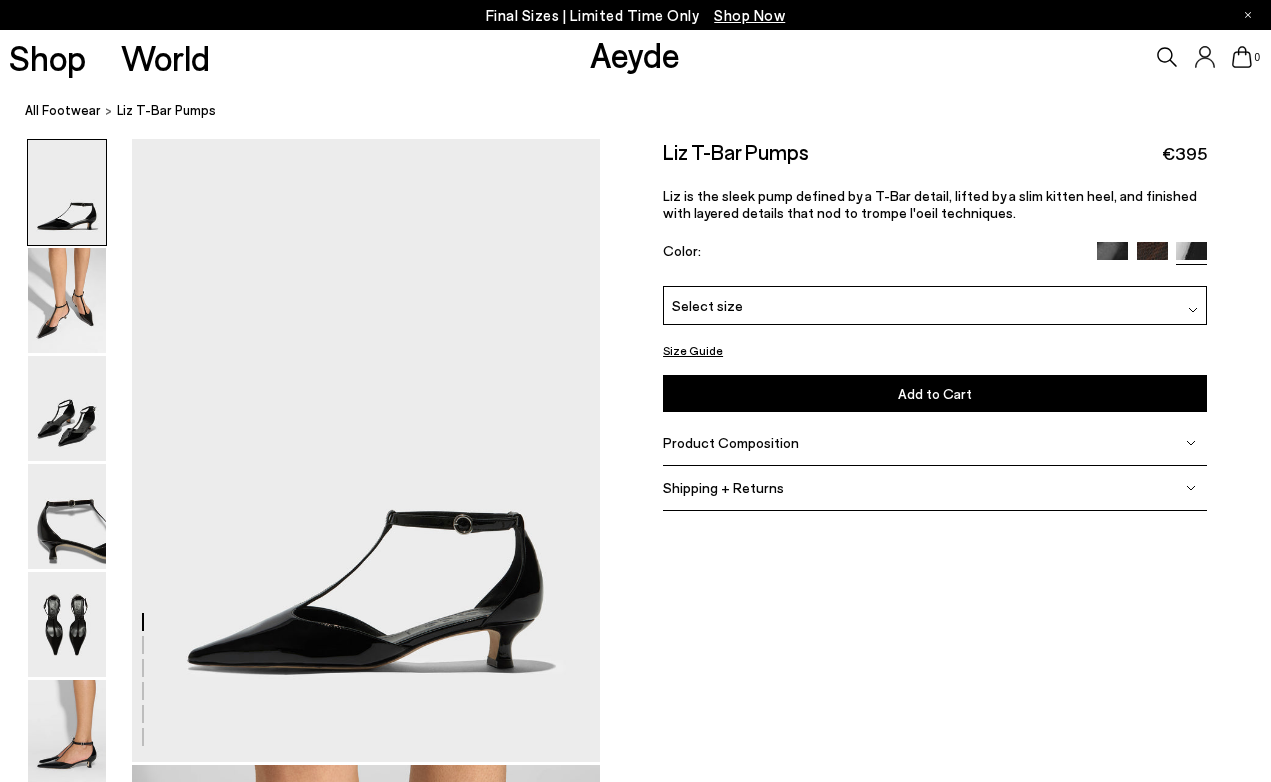 scroll, scrollTop: 0, scrollLeft: 0, axis: both 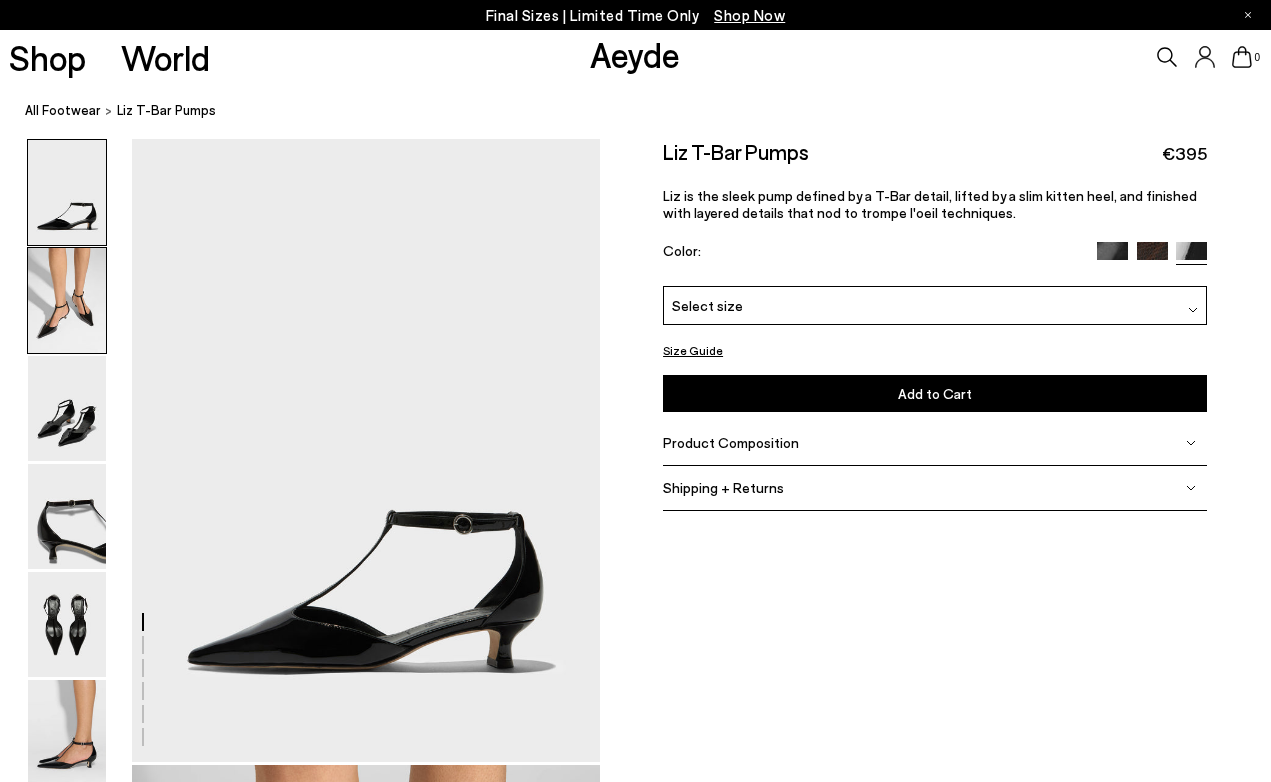 click at bounding box center [67, 300] 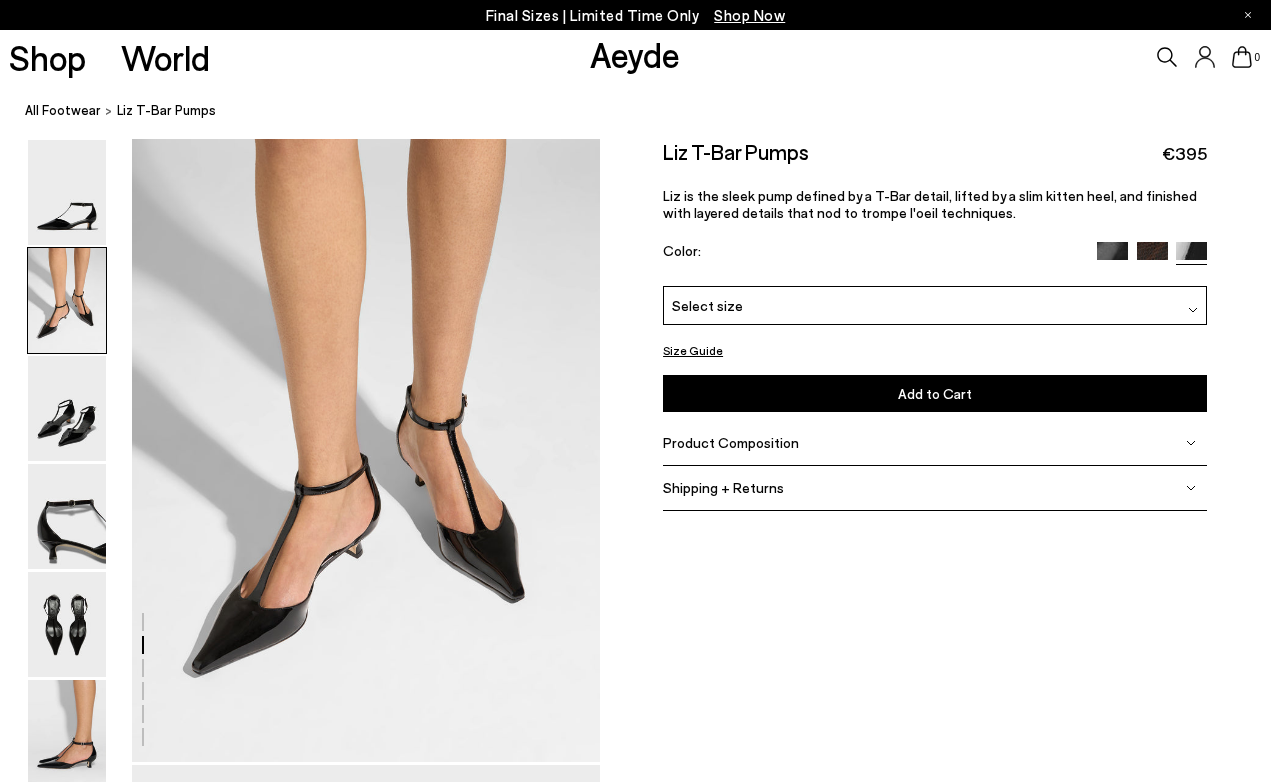 click 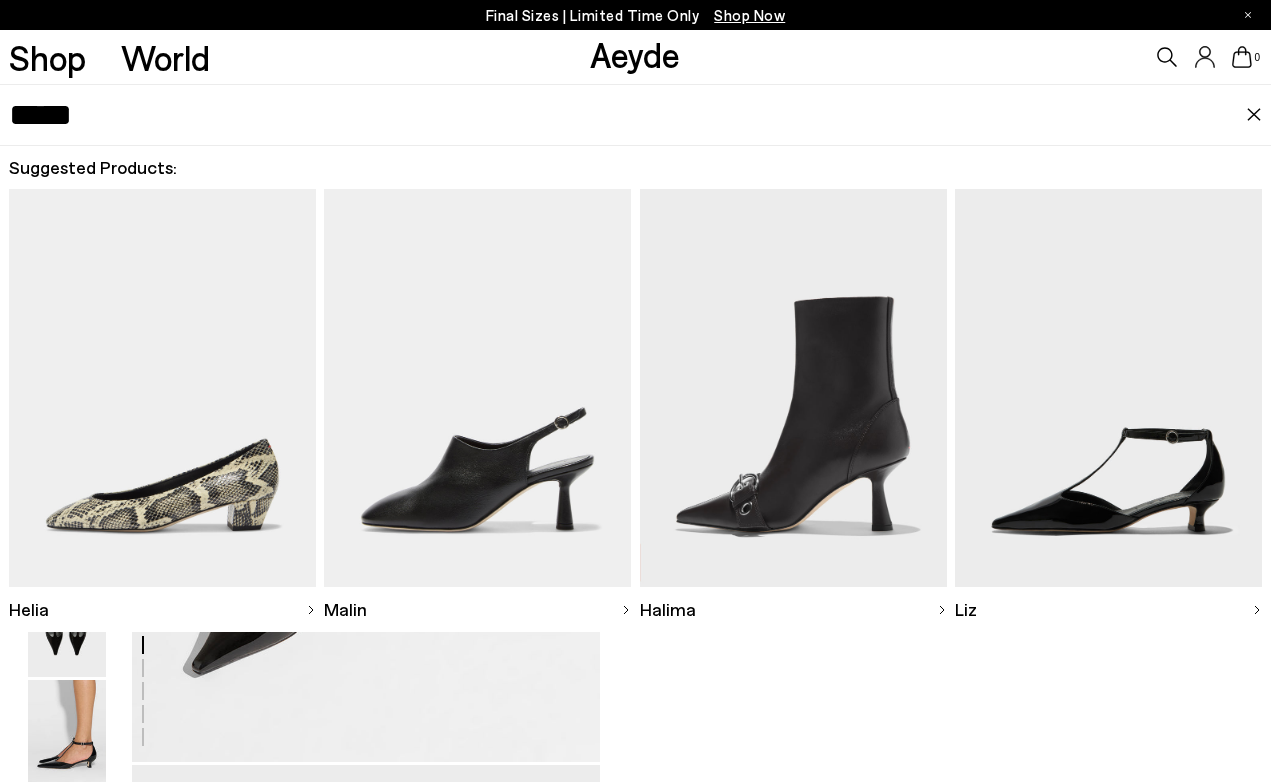 type on "*****" 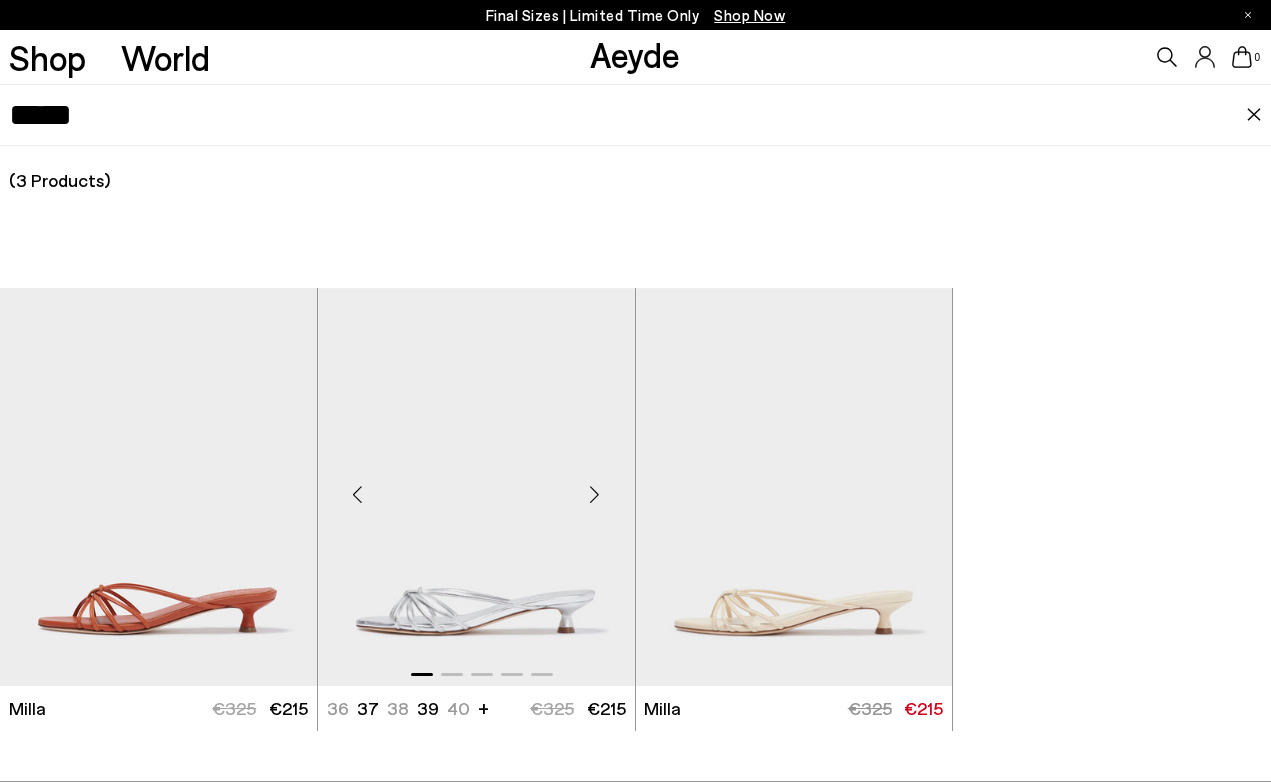 scroll, scrollTop: 910, scrollLeft: 0, axis: vertical 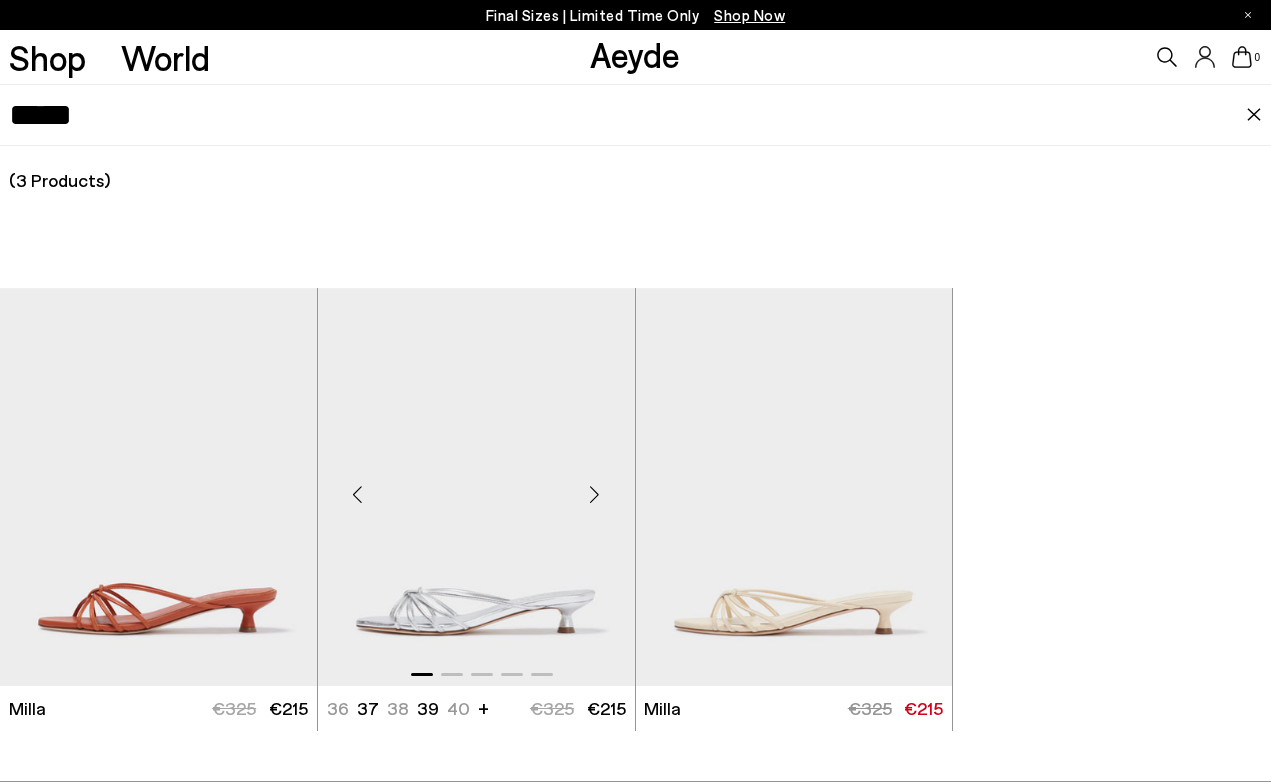 click at bounding box center (476, 487) 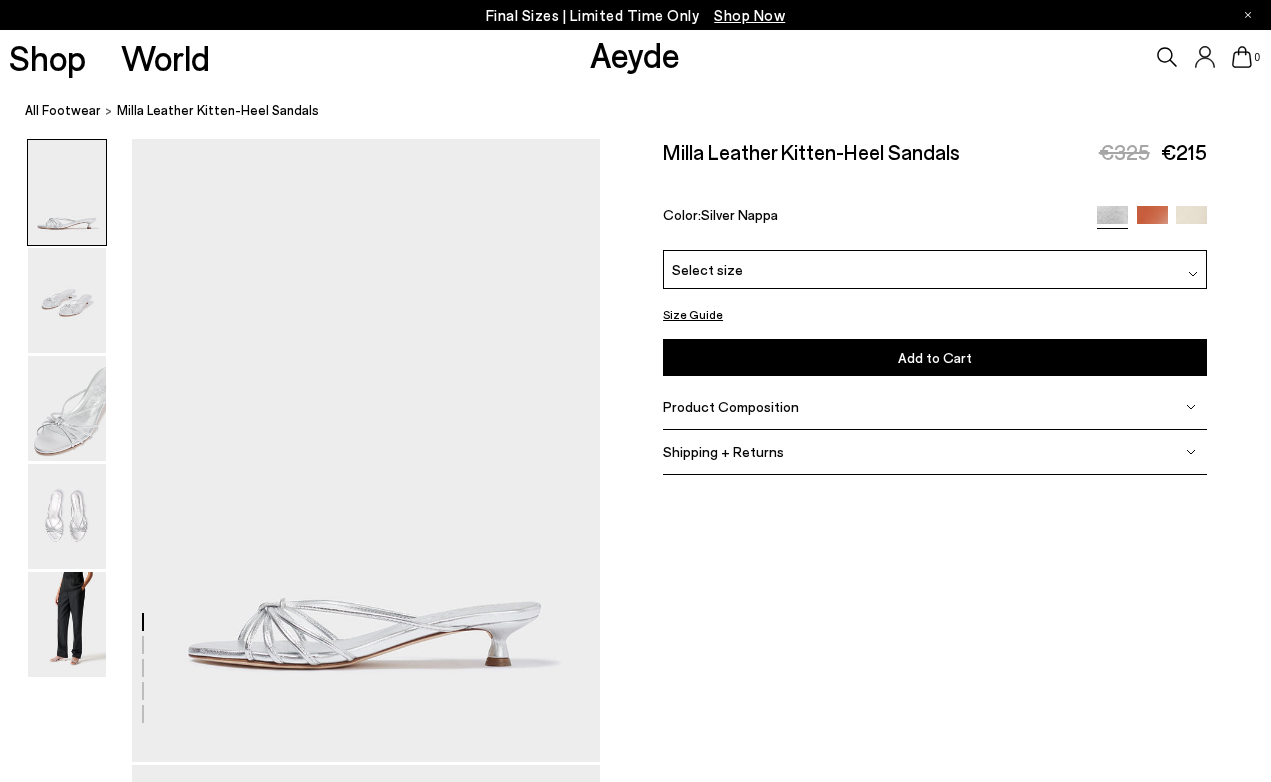 scroll, scrollTop: 0, scrollLeft: 0, axis: both 